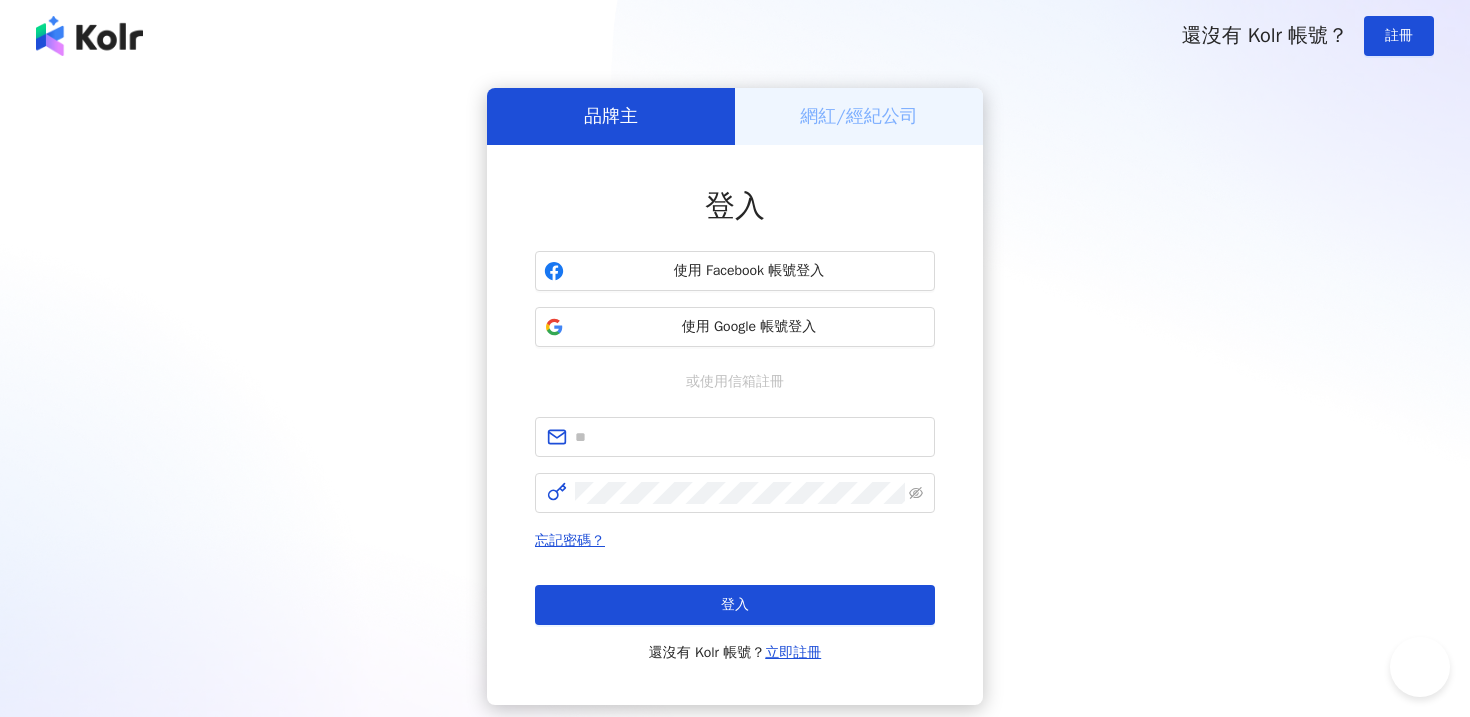 scroll, scrollTop: 0, scrollLeft: 0, axis: both 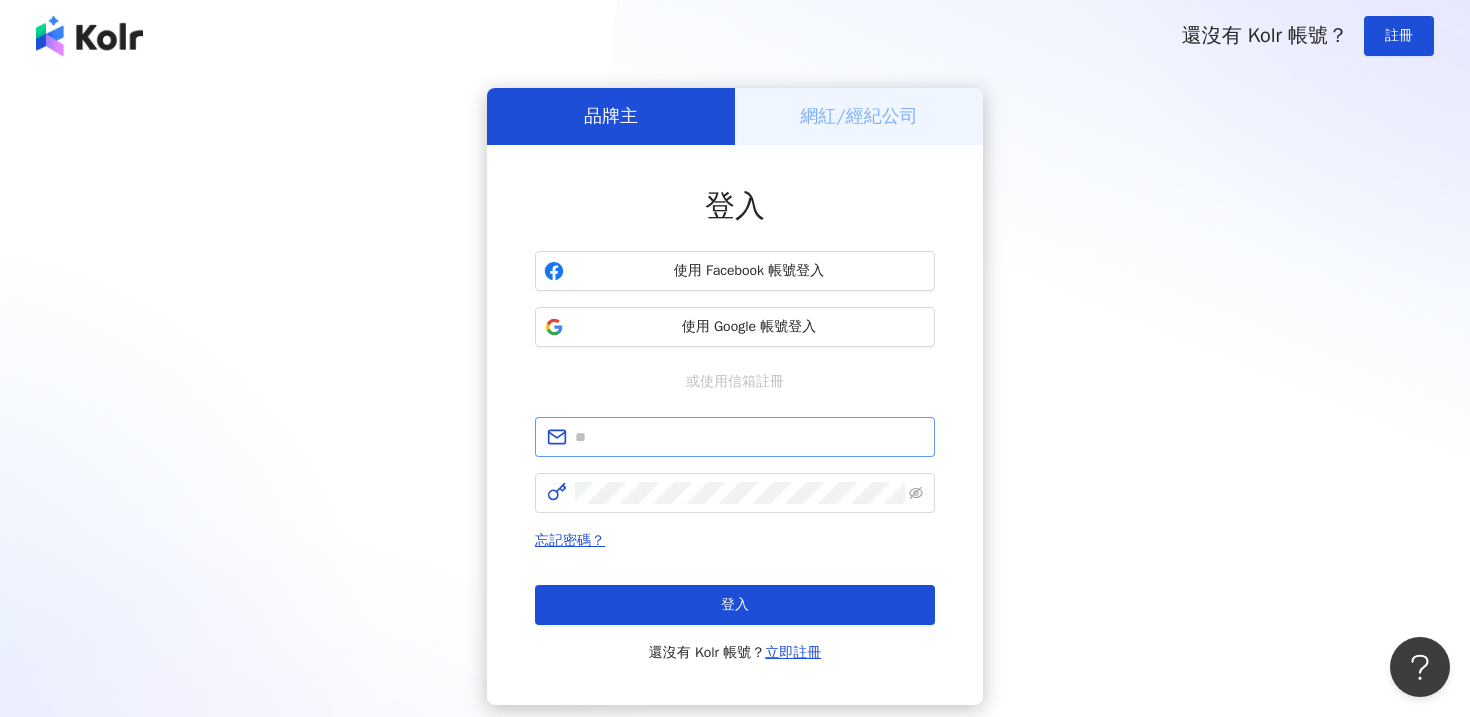 click at bounding box center (735, 437) 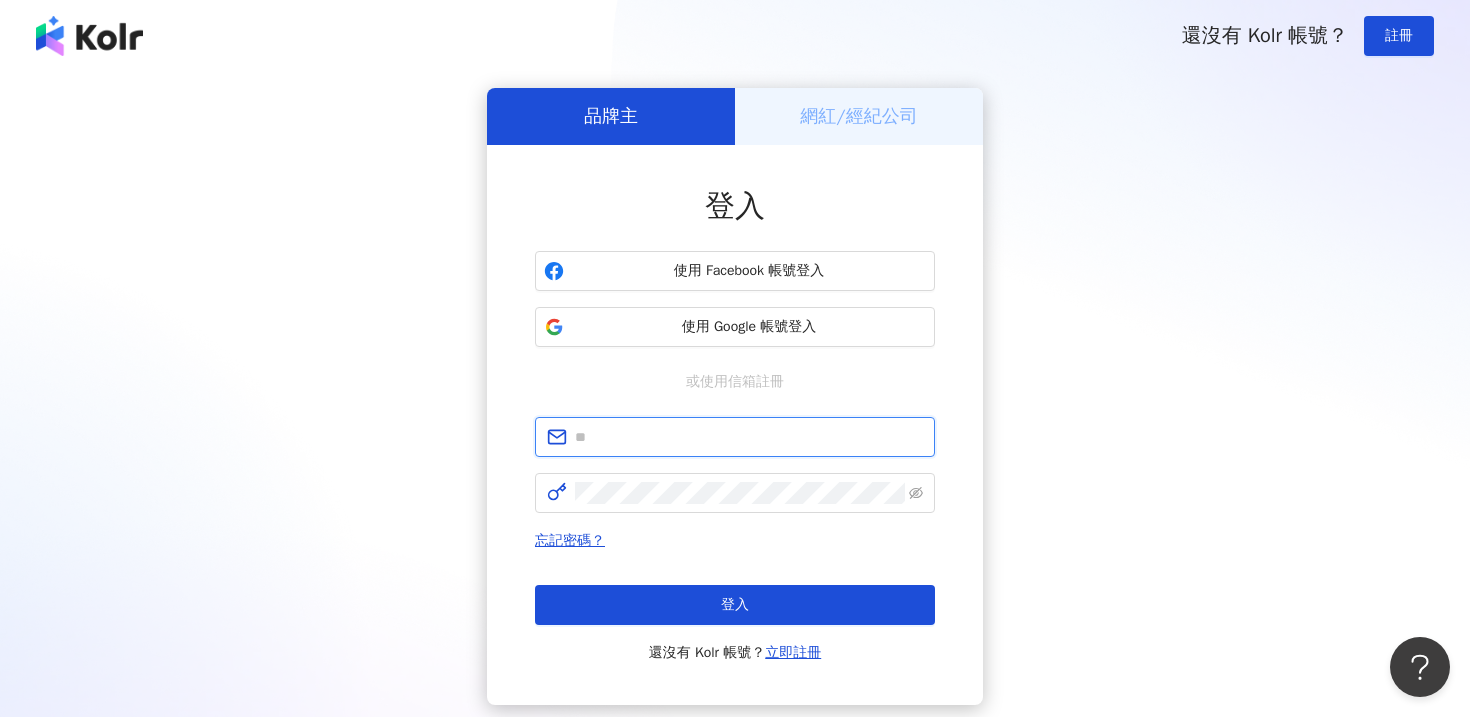type on "*" 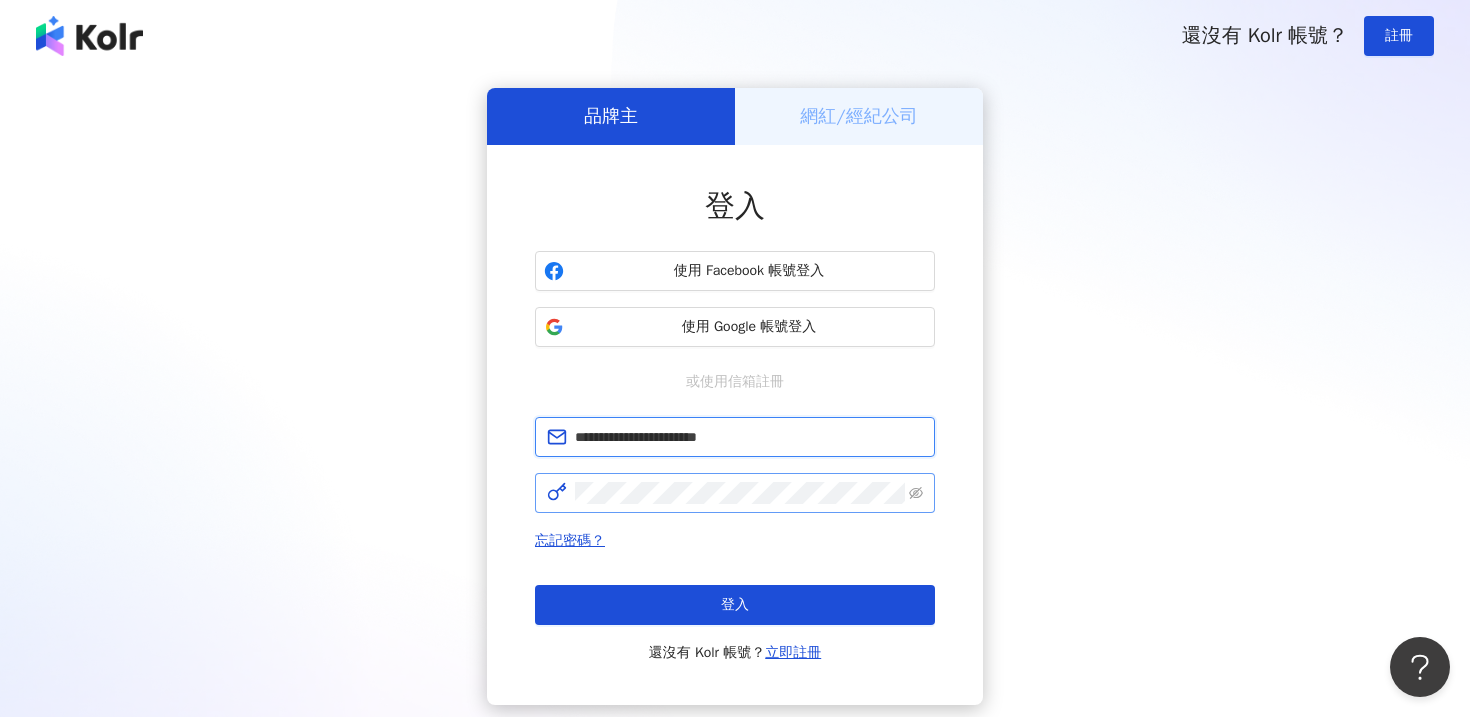 type on "**********" 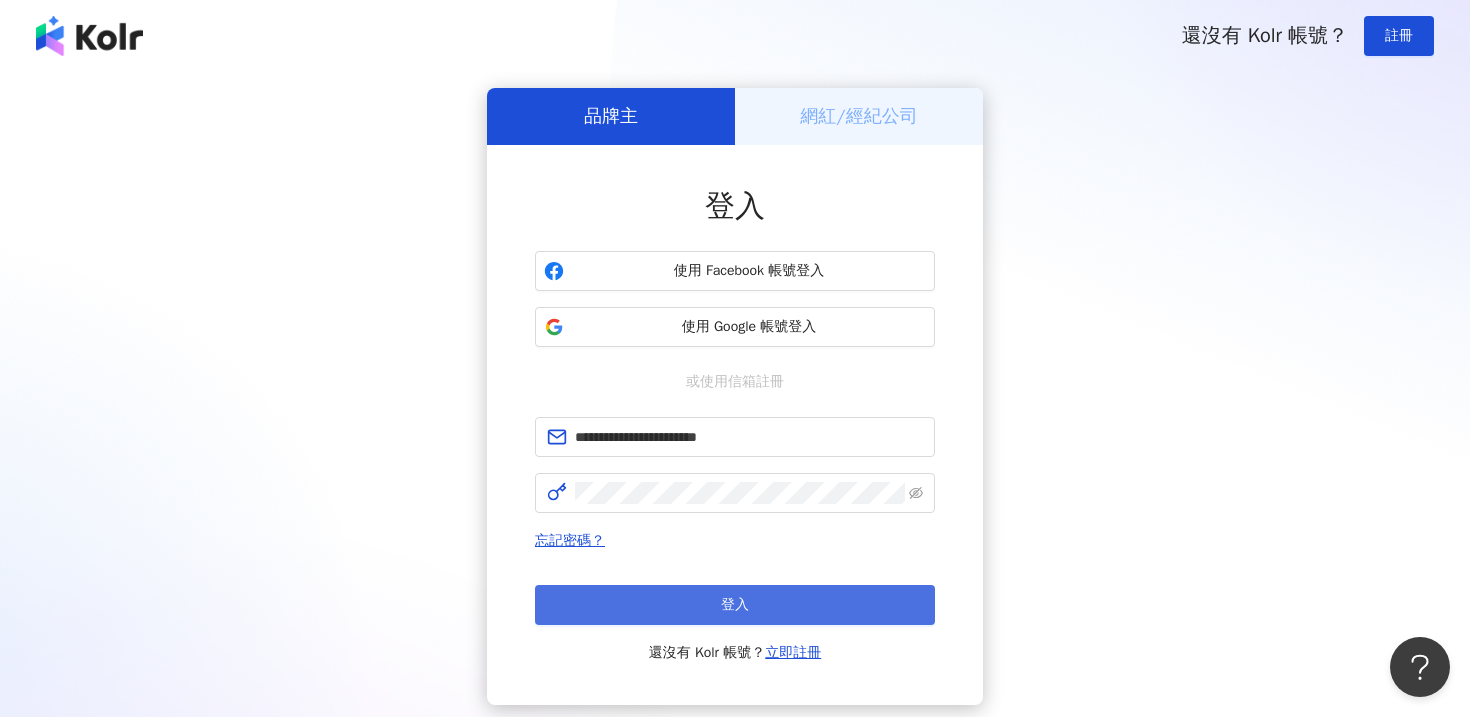click on "登入" at bounding box center (735, 605) 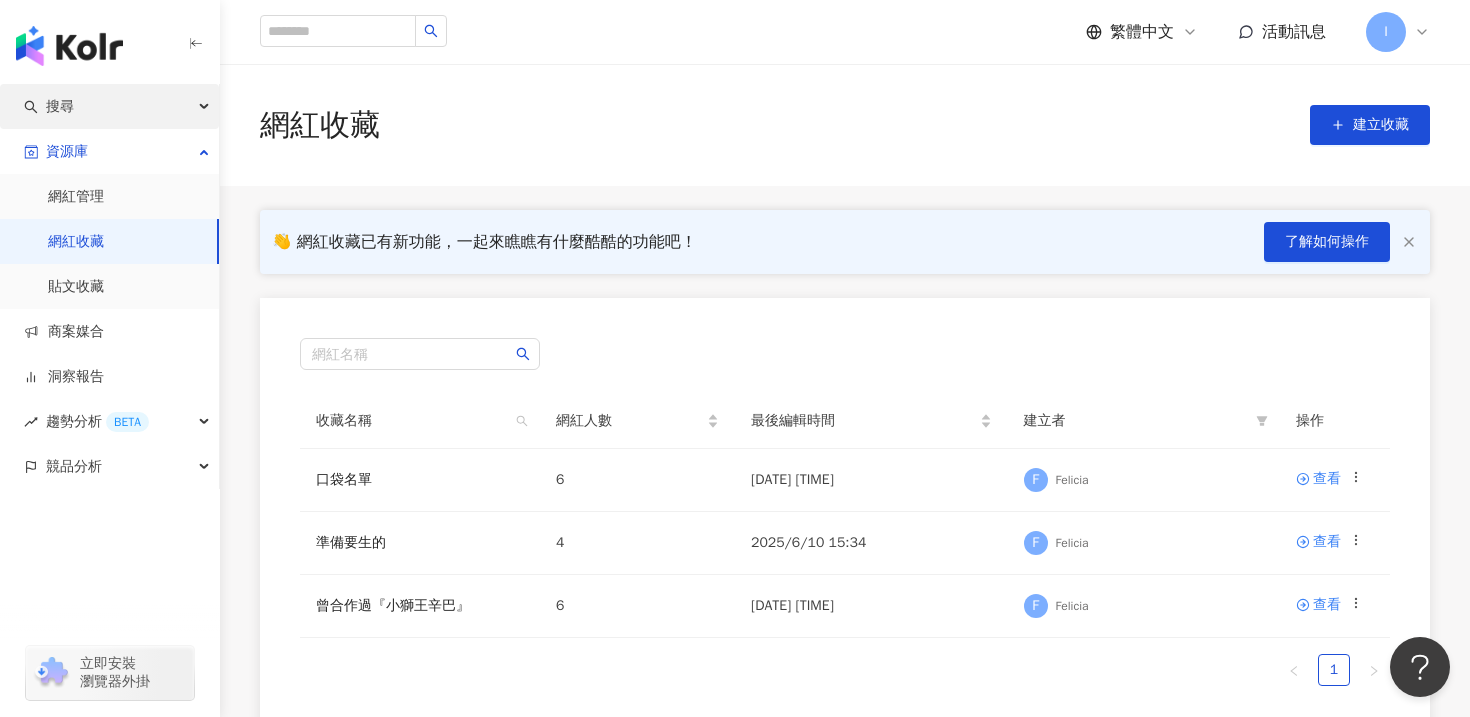 click on "搜尋" at bounding box center (60, 106) 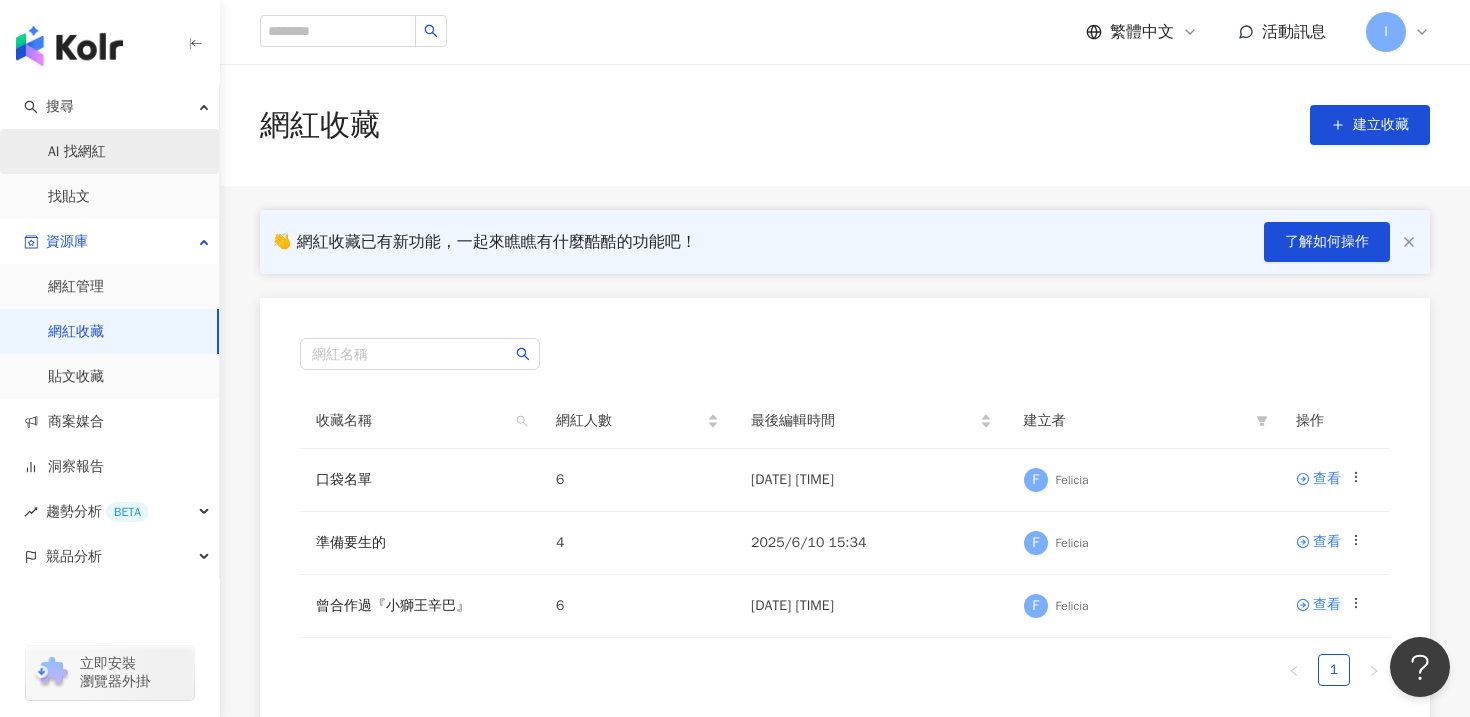 click on "AI 找網紅" at bounding box center (77, 152) 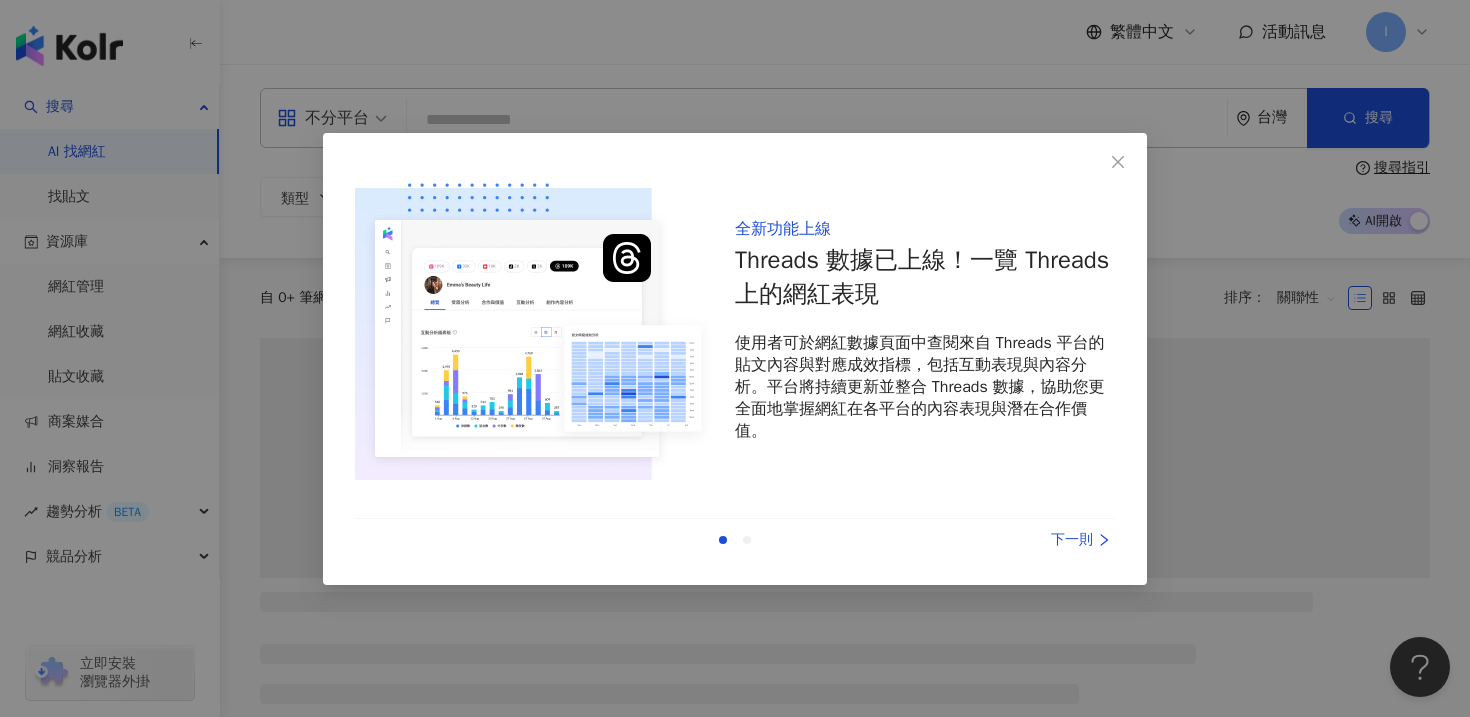 click on "全新功能上線 Threads 數據已上線！一覽 Threads 上的網紅表現 使用者可於網紅數據頁面中查閱來自 Threads 平台的貼文內容與對應成效指標，包括互動表現與內容分析。平台將持續更新並整合 Threads 數據，協助您更全面地掌握網紅在各平台的內容表現與潛在合作價值。 上一則 下一則" at bounding box center [735, 358] 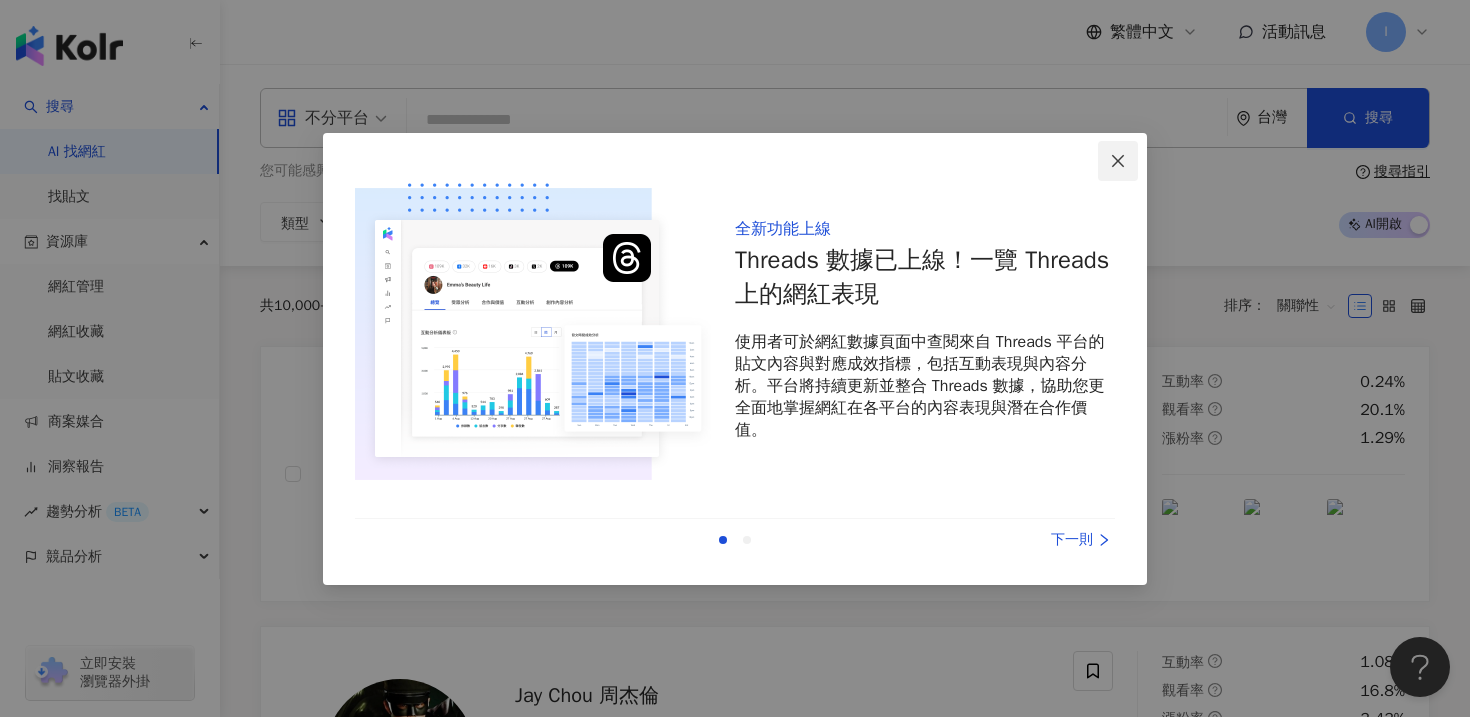 click 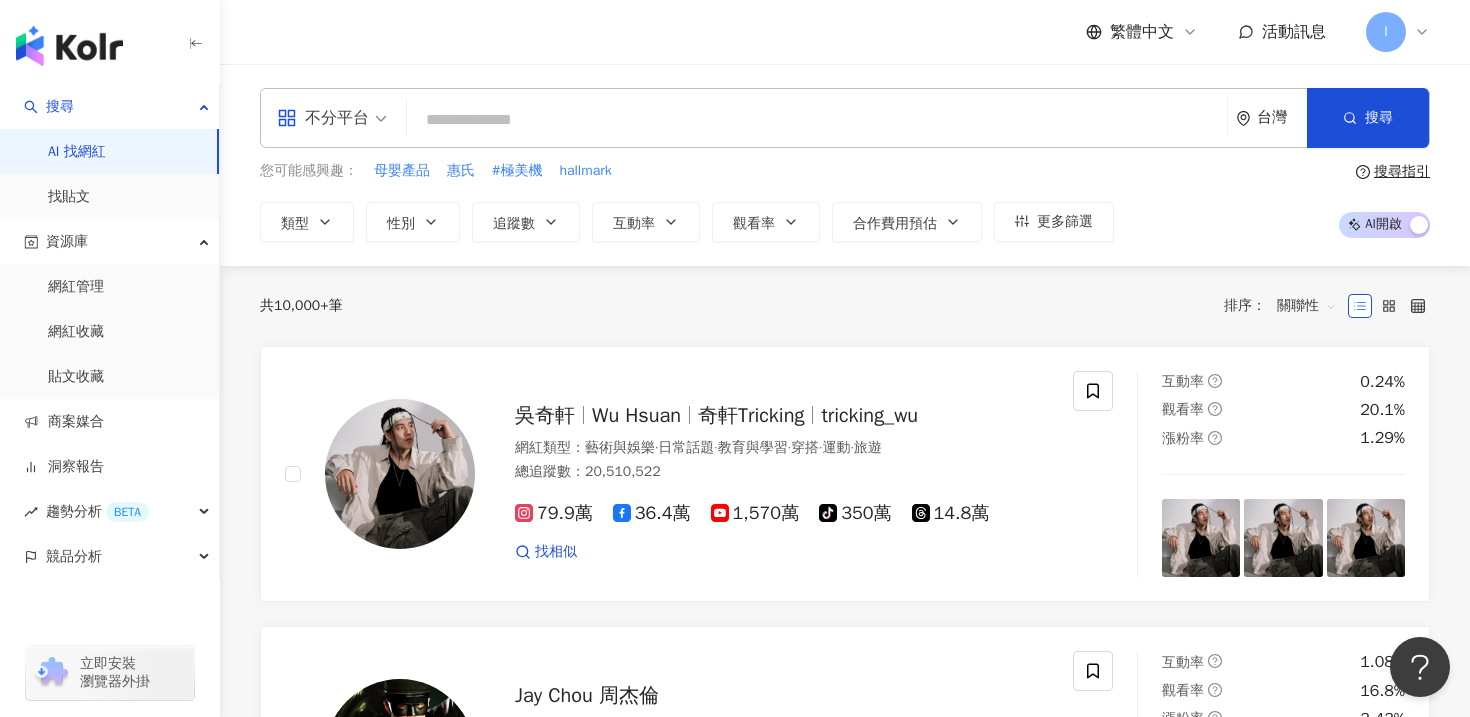 click on "不分平台 台灣 搜尋" at bounding box center (845, 118) 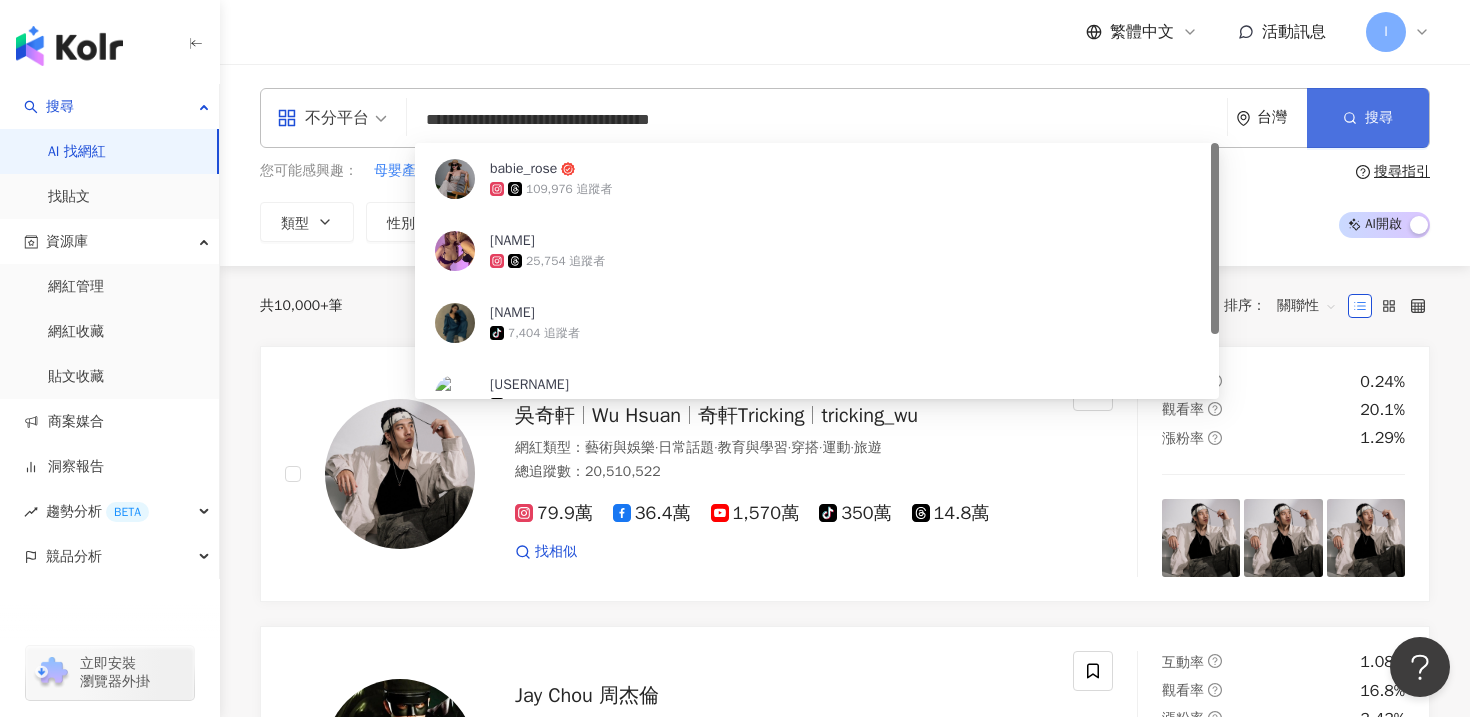 type on "**********" 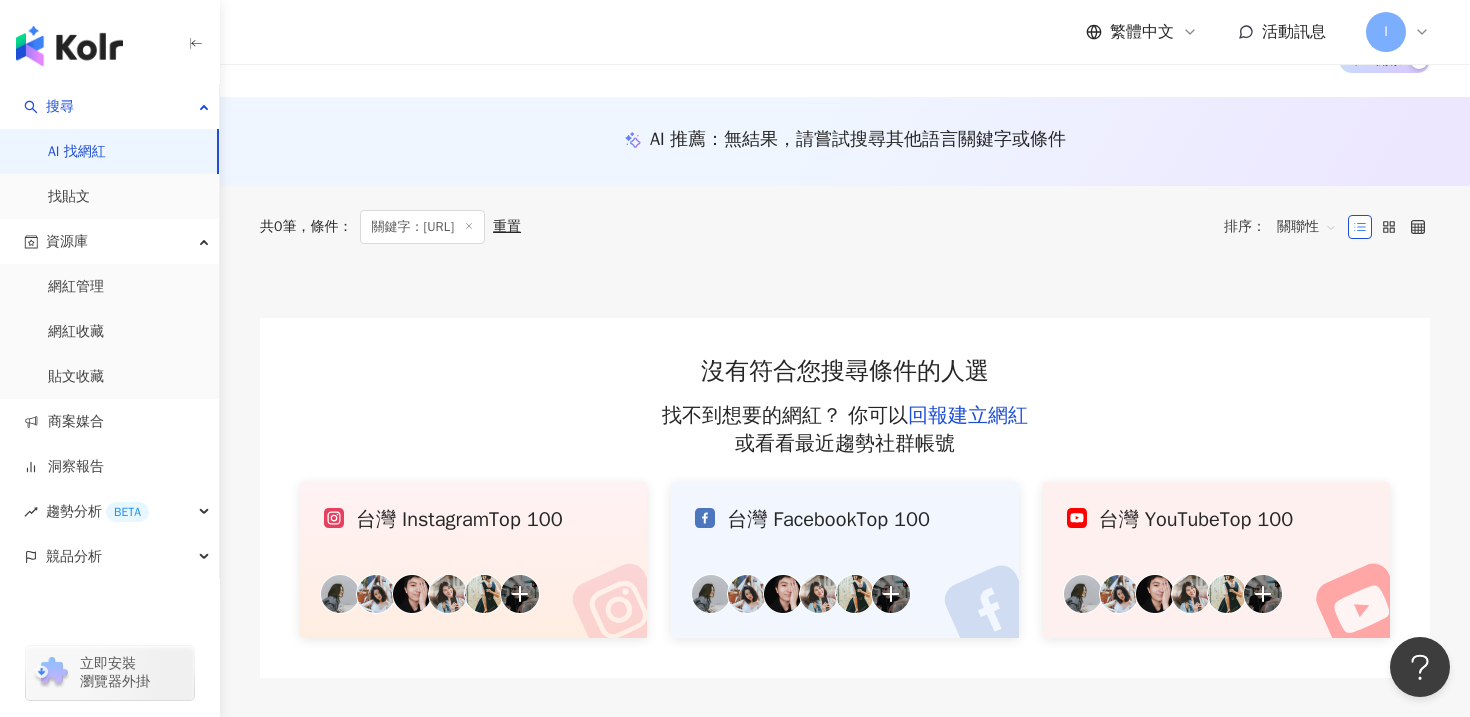 scroll, scrollTop: 0, scrollLeft: 0, axis: both 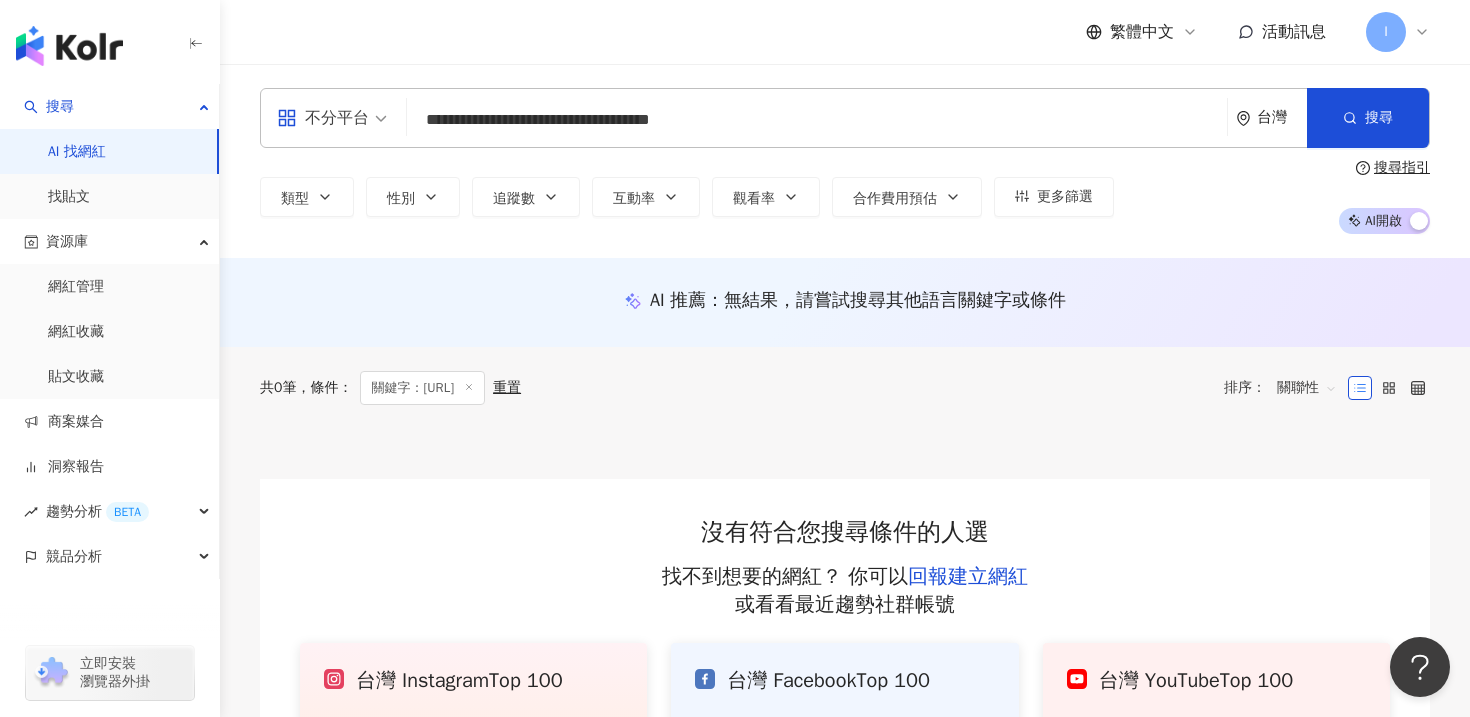 click on "**********" at bounding box center (817, 120) 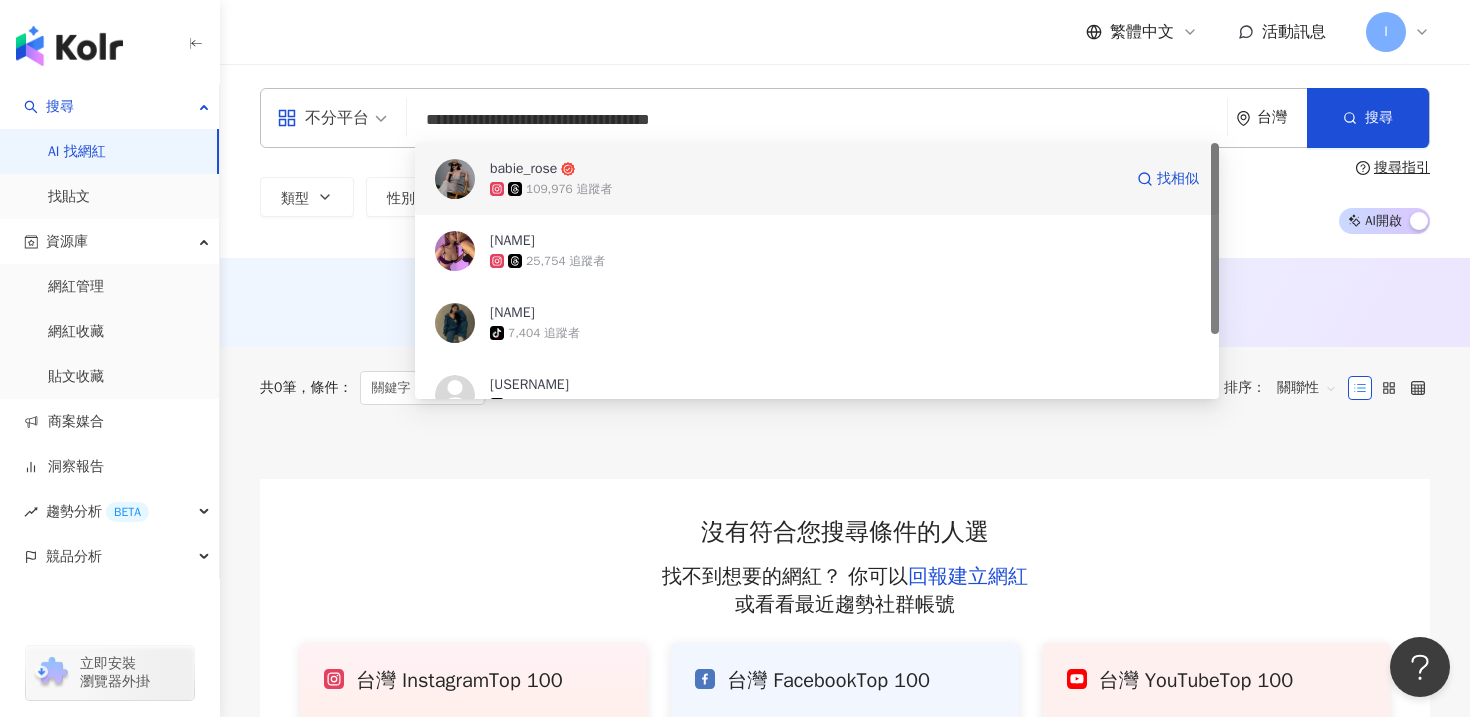 click on "babie_rose 109,976   追蹤者 找相似" at bounding box center [817, 179] 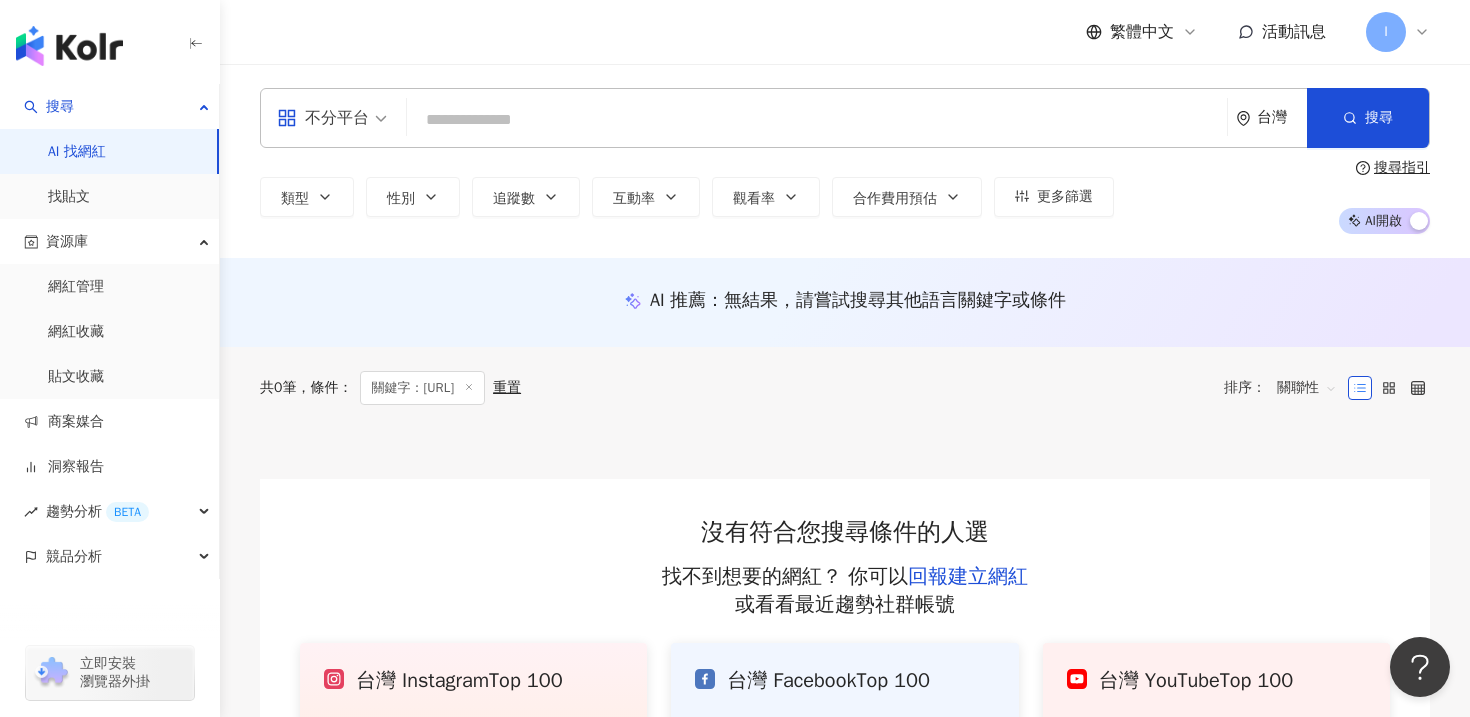 click at bounding box center [817, 120] 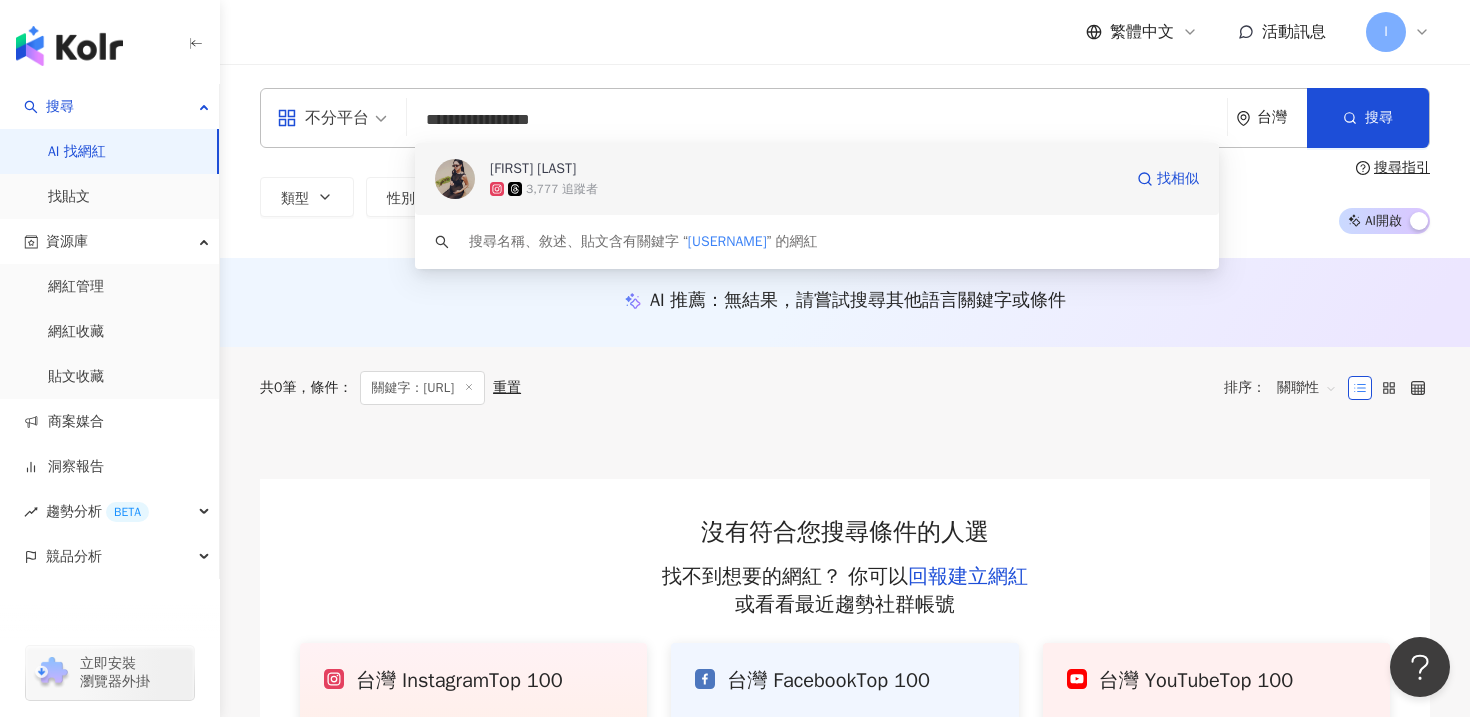 click on "3,777   追蹤者" at bounding box center (562, 189) 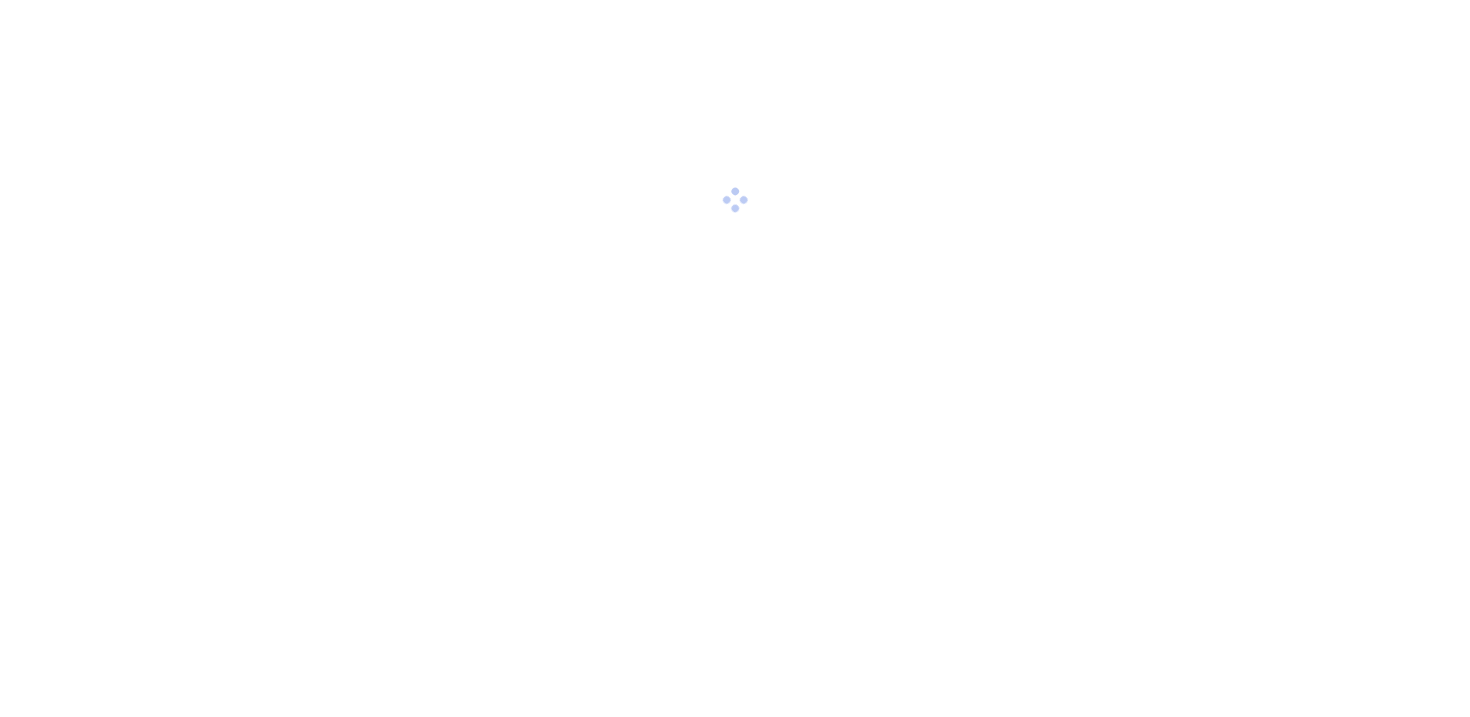 scroll, scrollTop: 0, scrollLeft: 0, axis: both 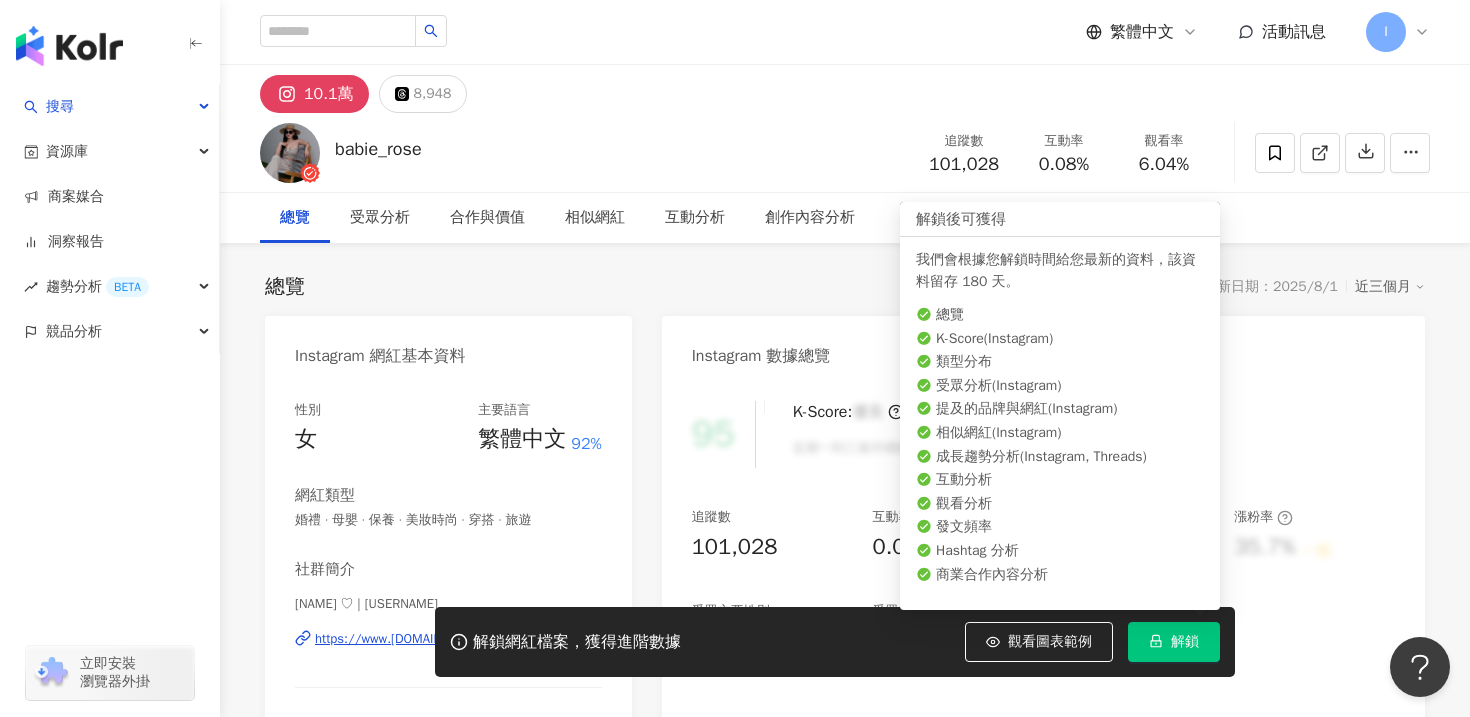 click on "解鎖" at bounding box center [1174, 642] 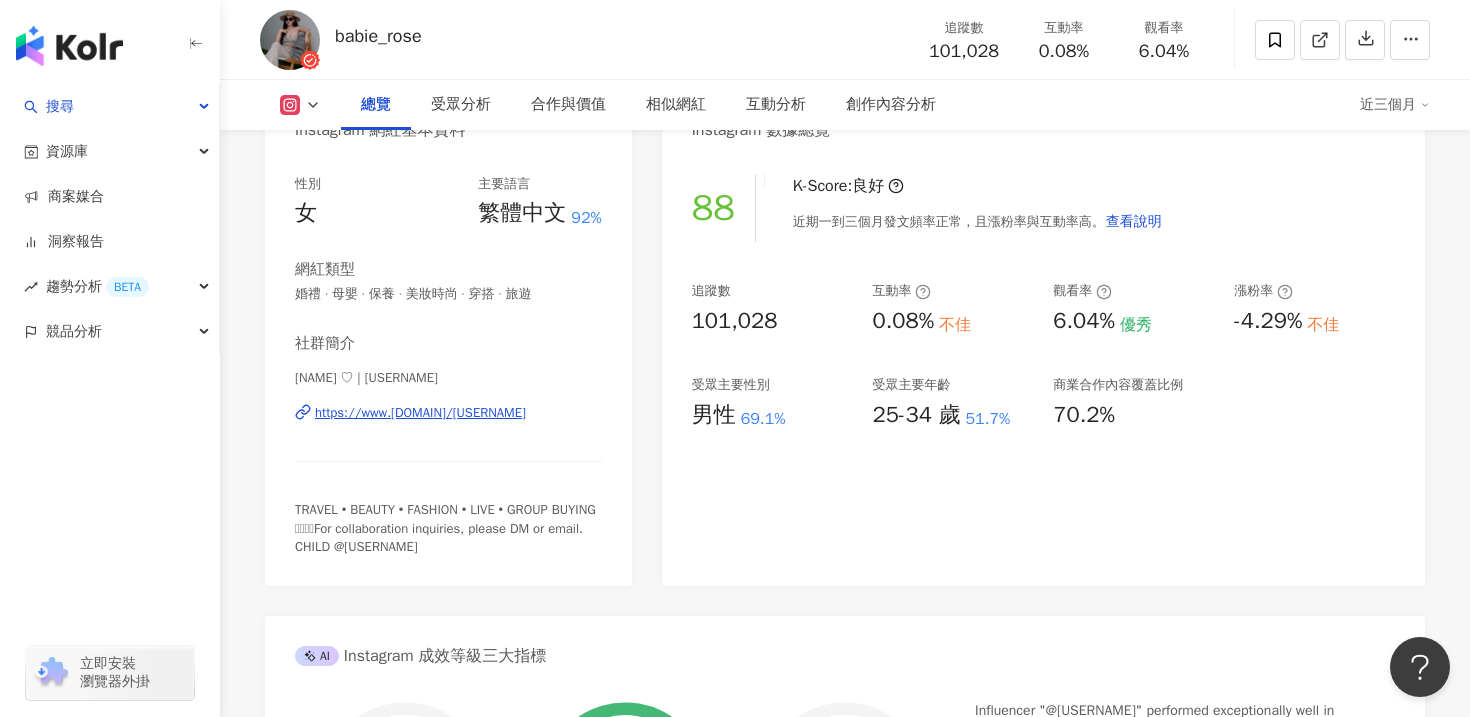 scroll, scrollTop: 163, scrollLeft: 0, axis: vertical 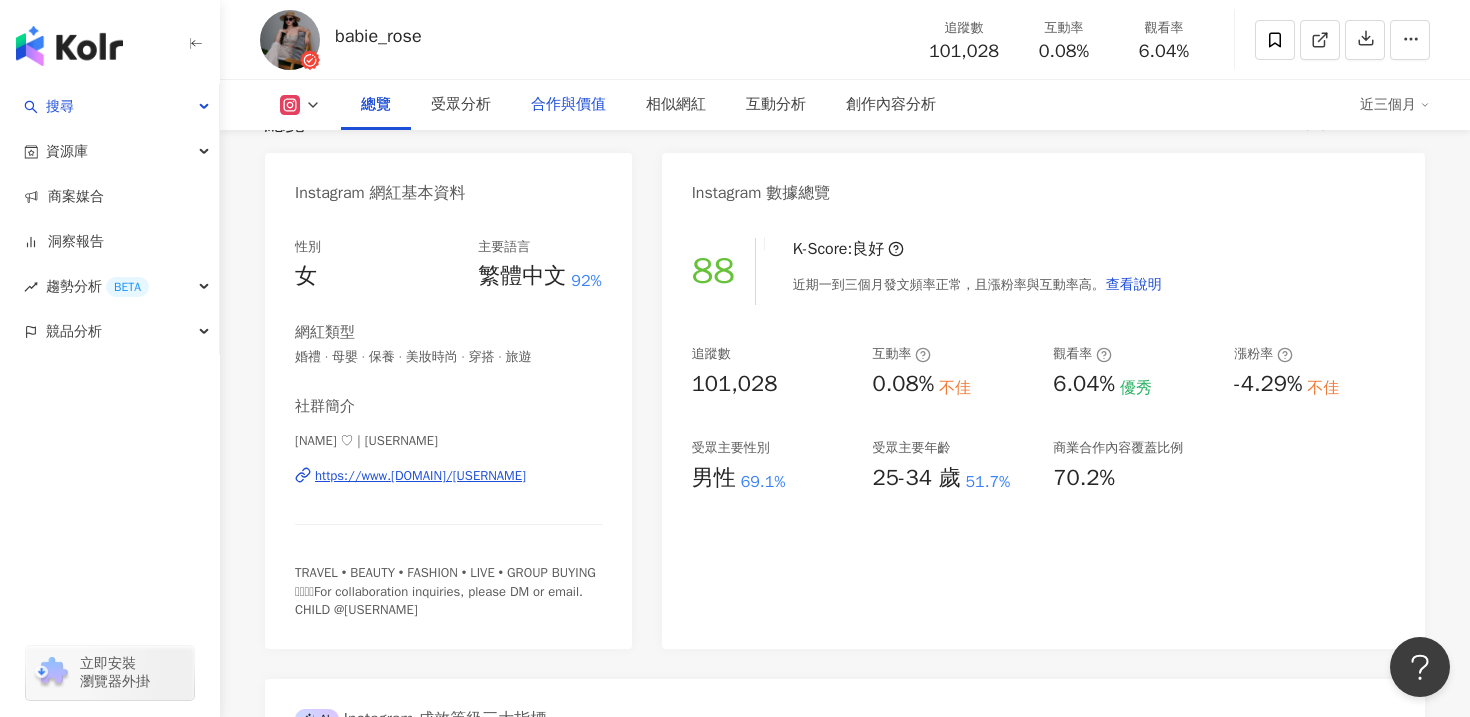 click on "合作與價值" at bounding box center (568, 105) 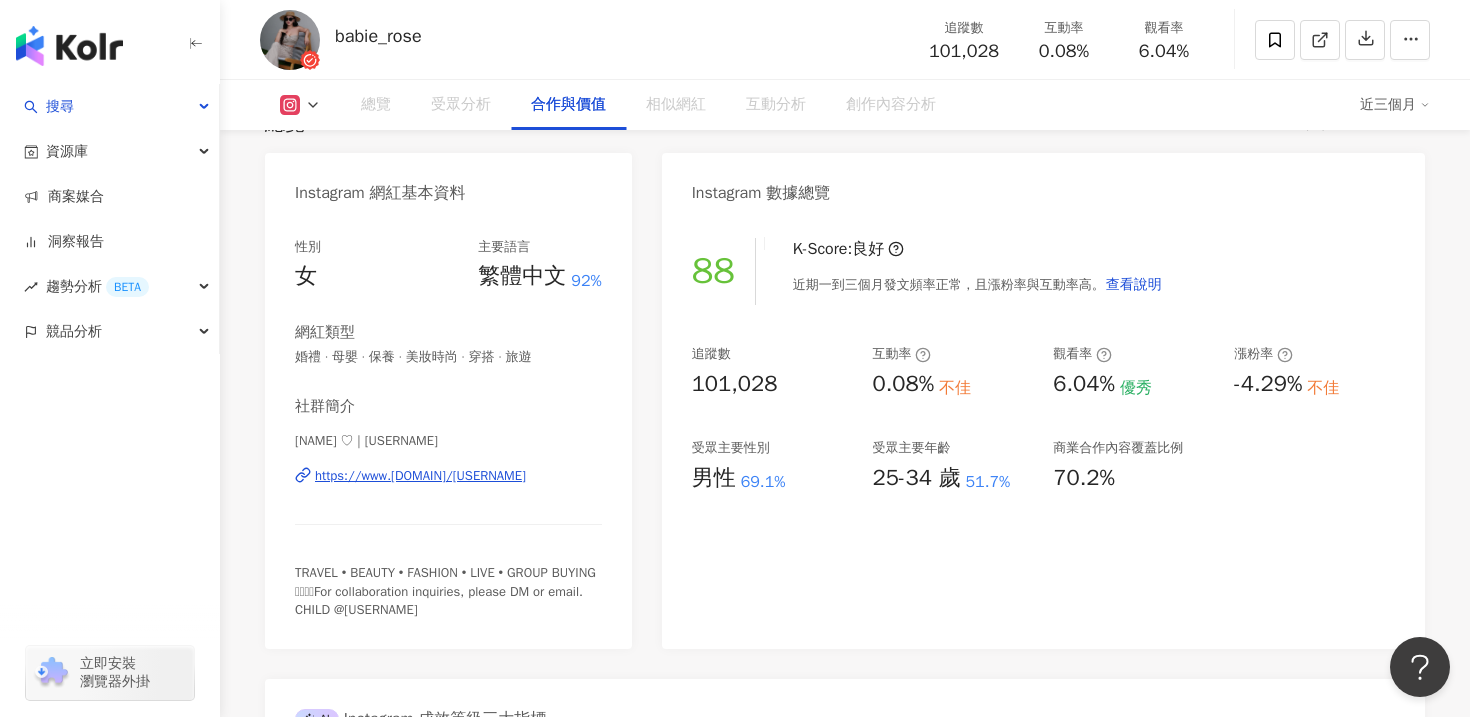 scroll, scrollTop: 2681, scrollLeft: 0, axis: vertical 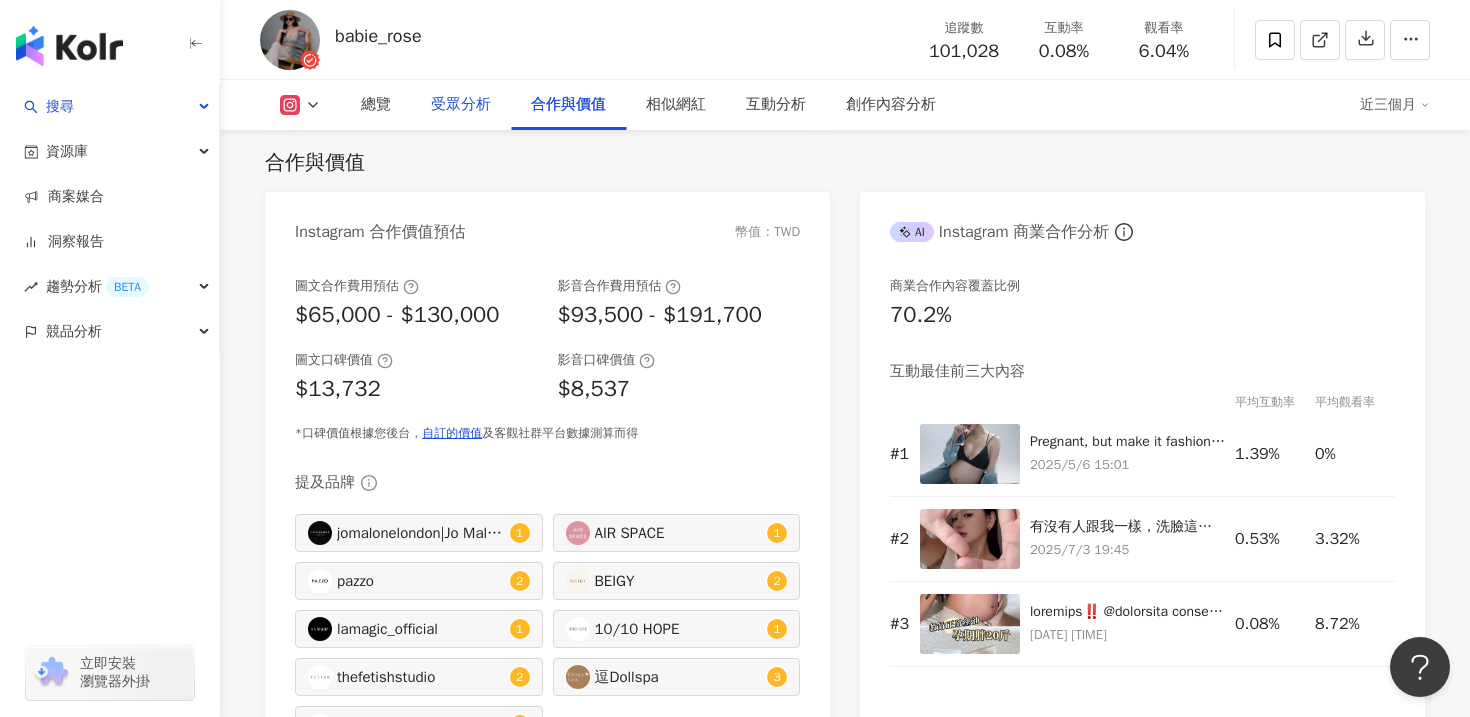 click on "受眾分析" at bounding box center [461, 105] 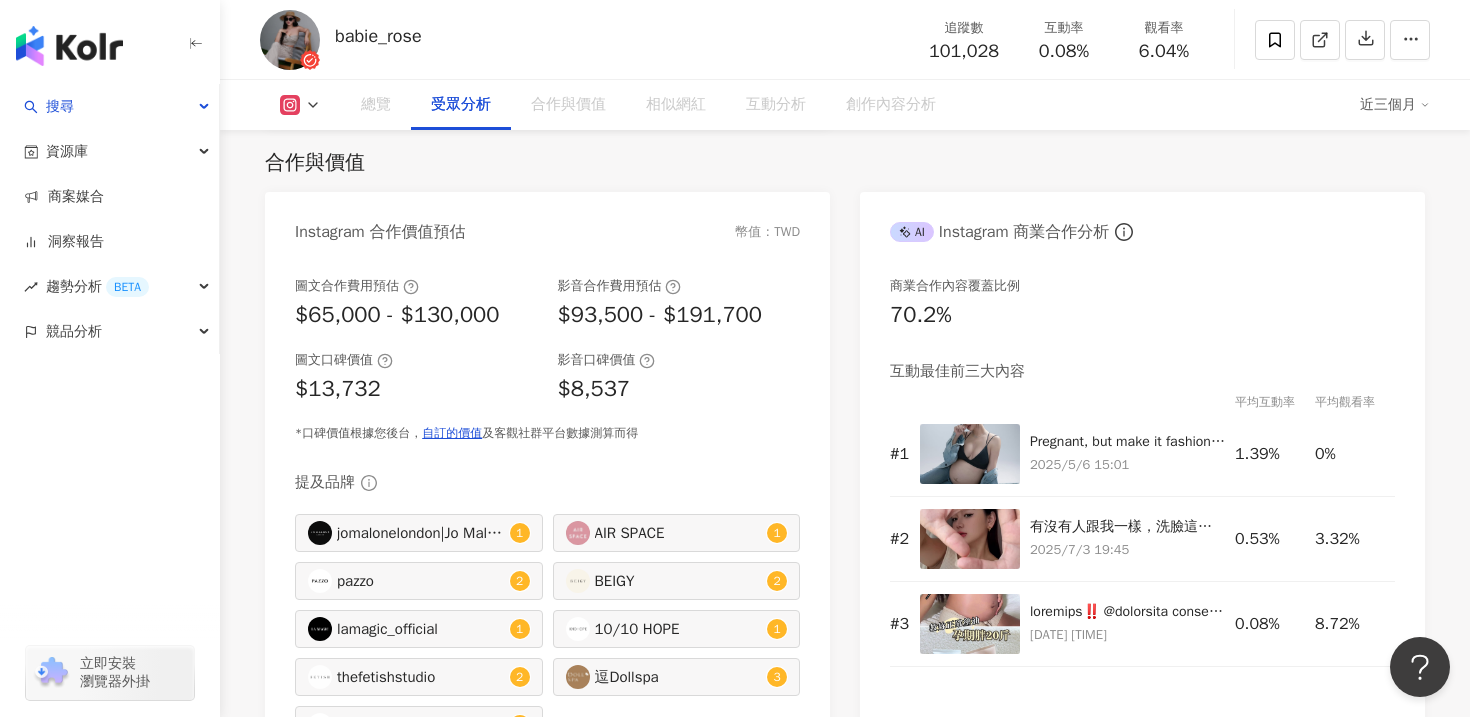 scroll, scrollTop: 1690, scrollLeft: 0, axis: vertical 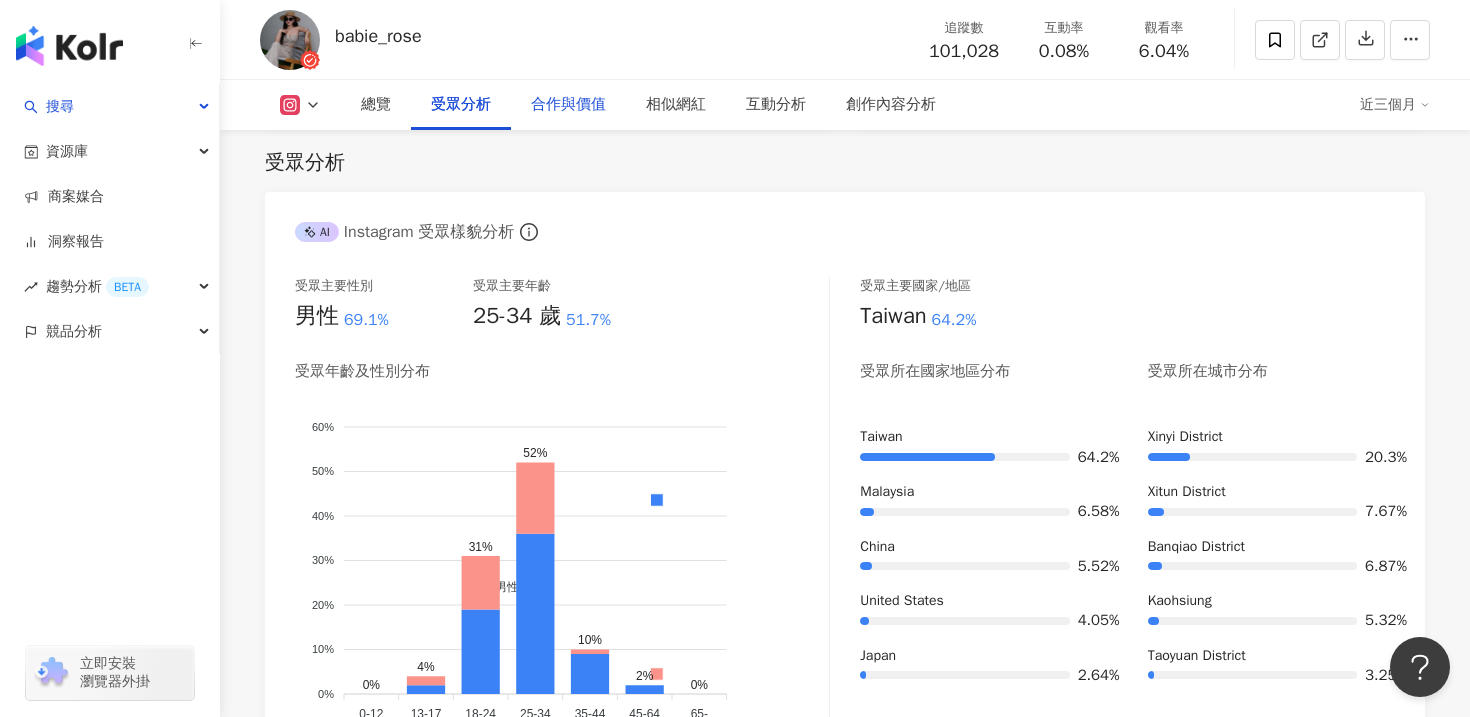click on "合作與價值" at bounding box center (568, 105) 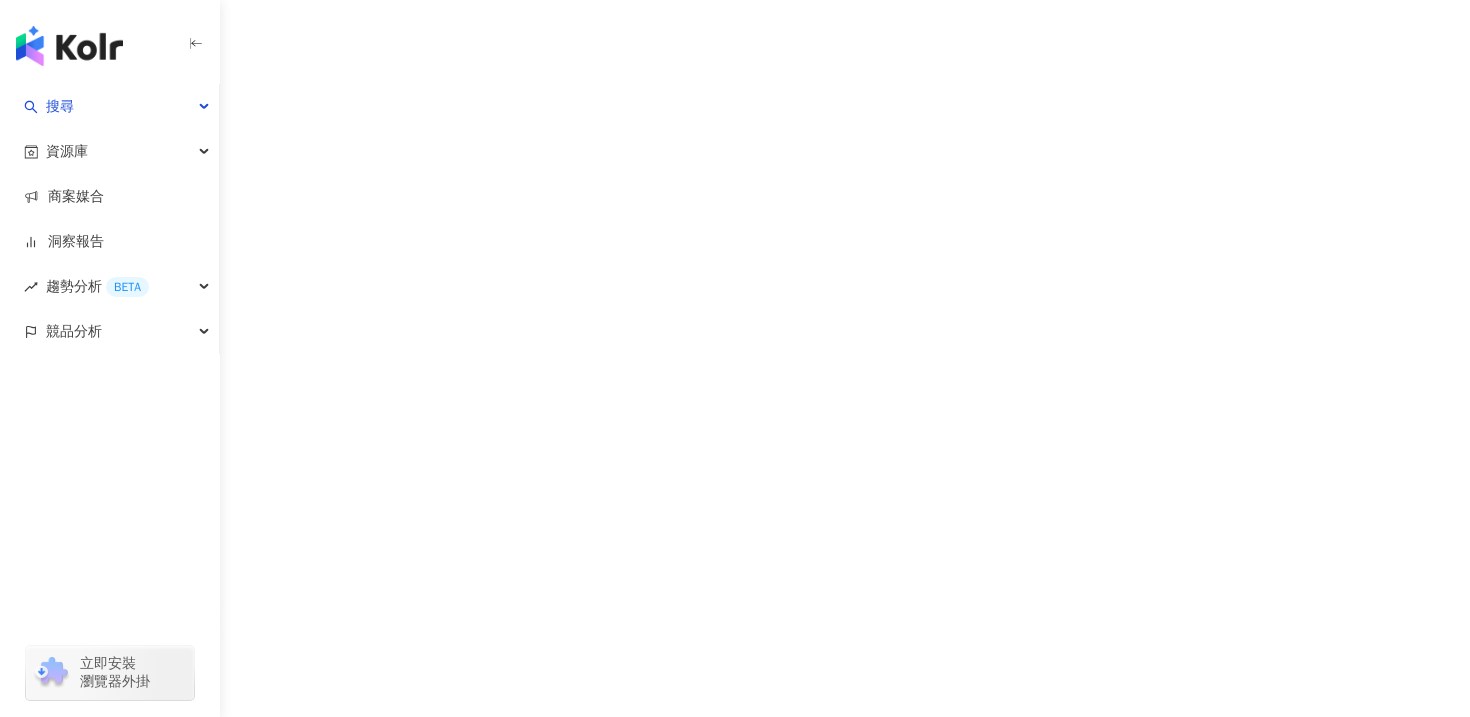 scroll, scrollTop: 0, scrollLeft: 0, axis: both 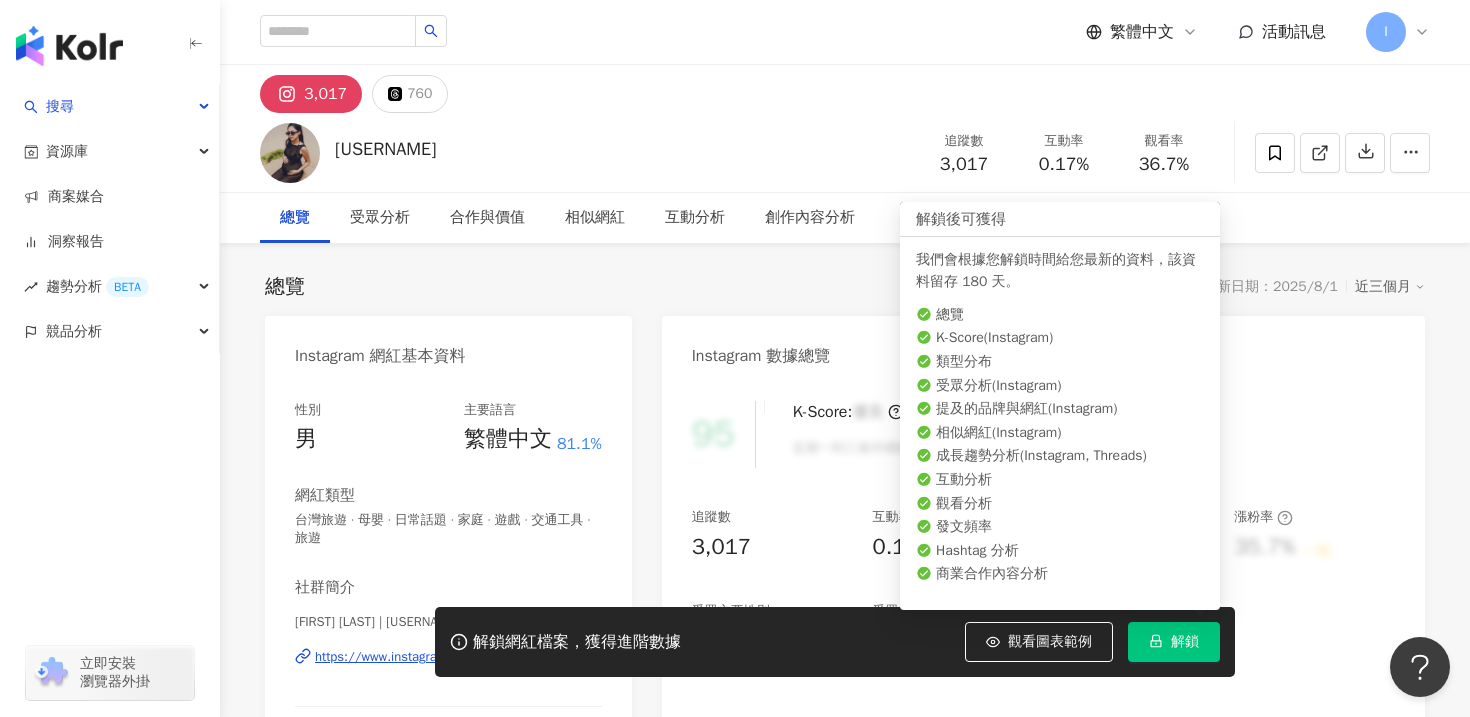 click on "解鎖" at bounding box center (1185, 642) 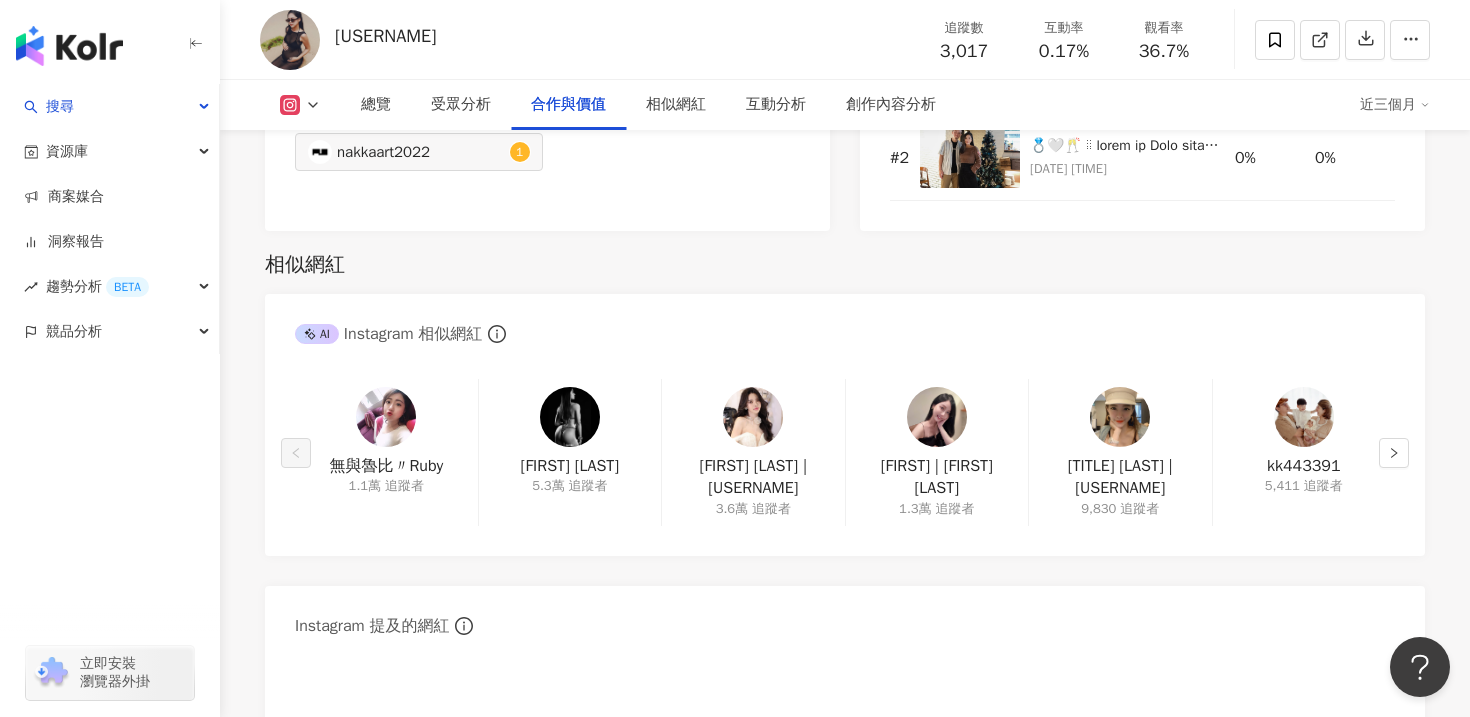 scroll, scrollTop: 3185, scrollLeft: 0, axis: vertical 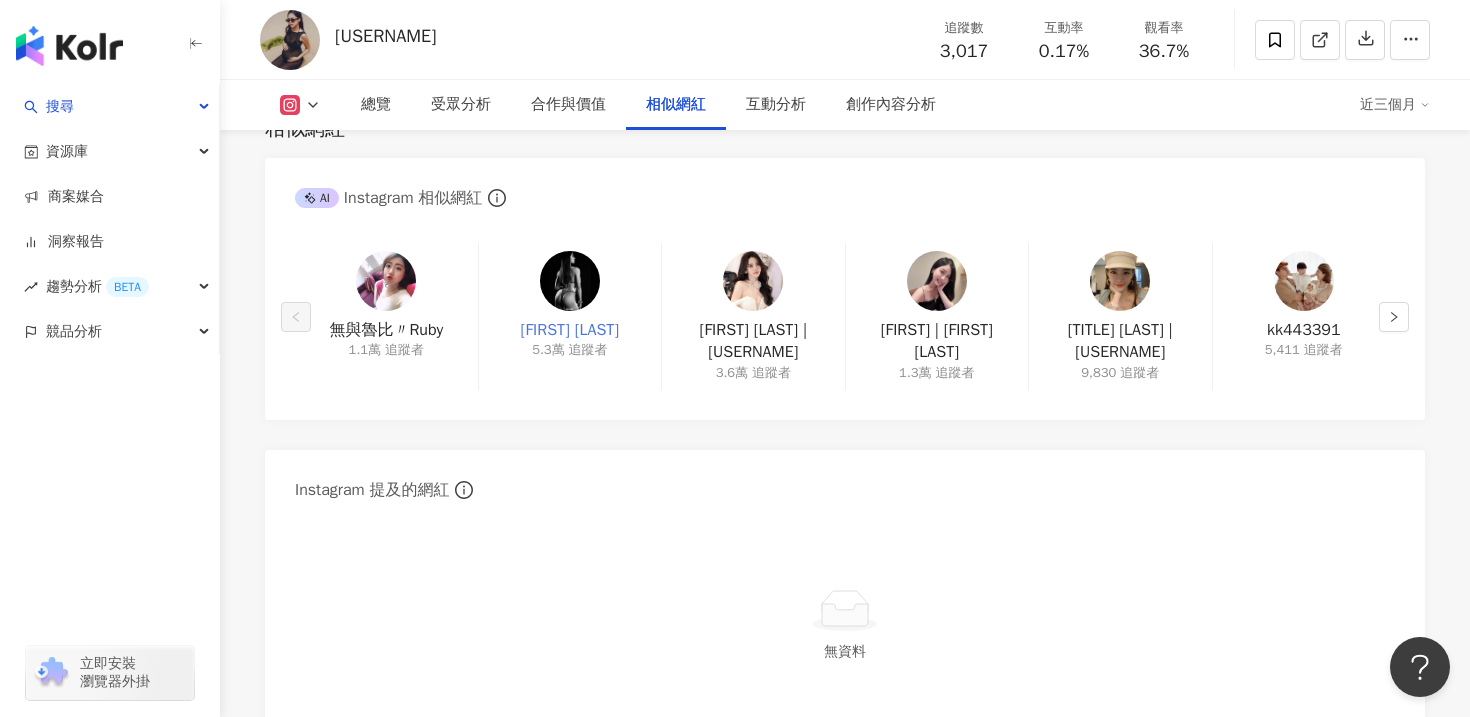 click on "謝亞晴" at bounding box center [570, 330] 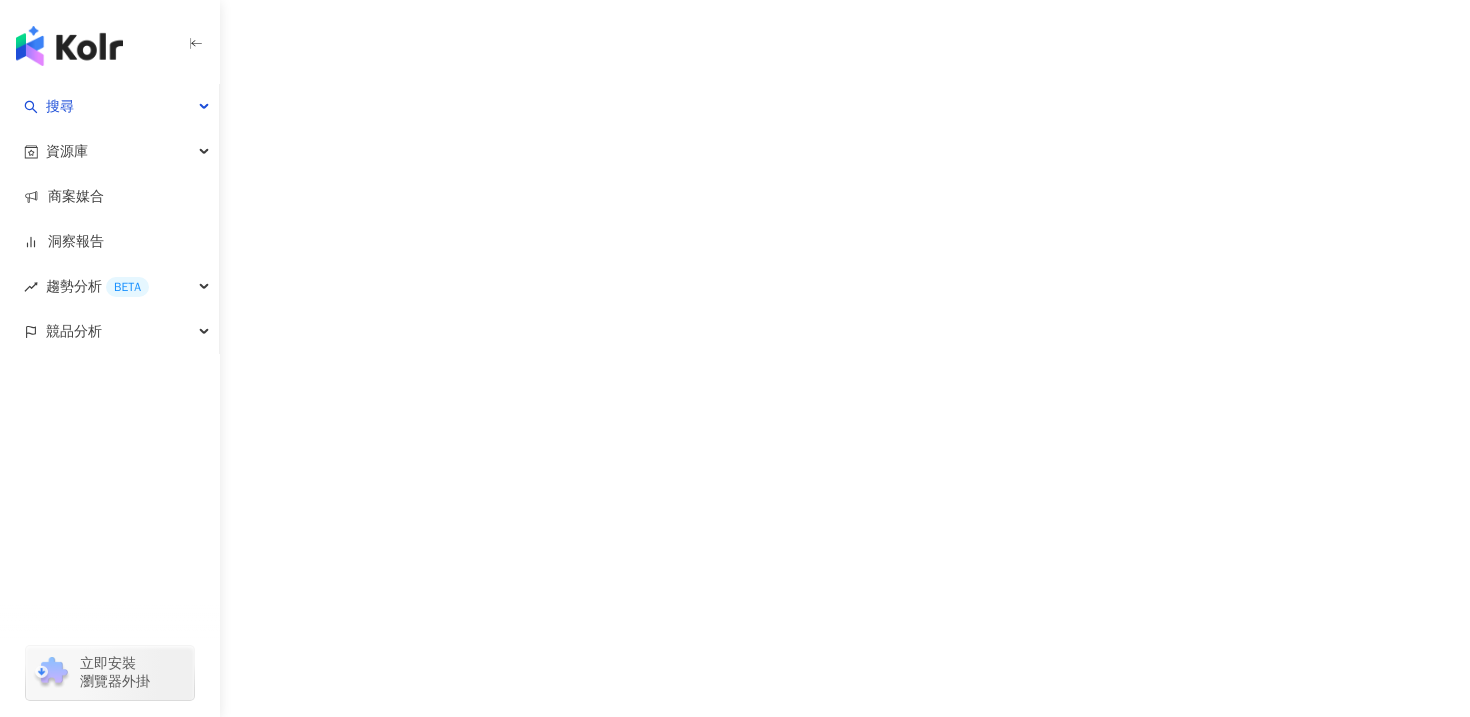 scroll, scrollTop: 0, scrollLeft: 0, axis: both 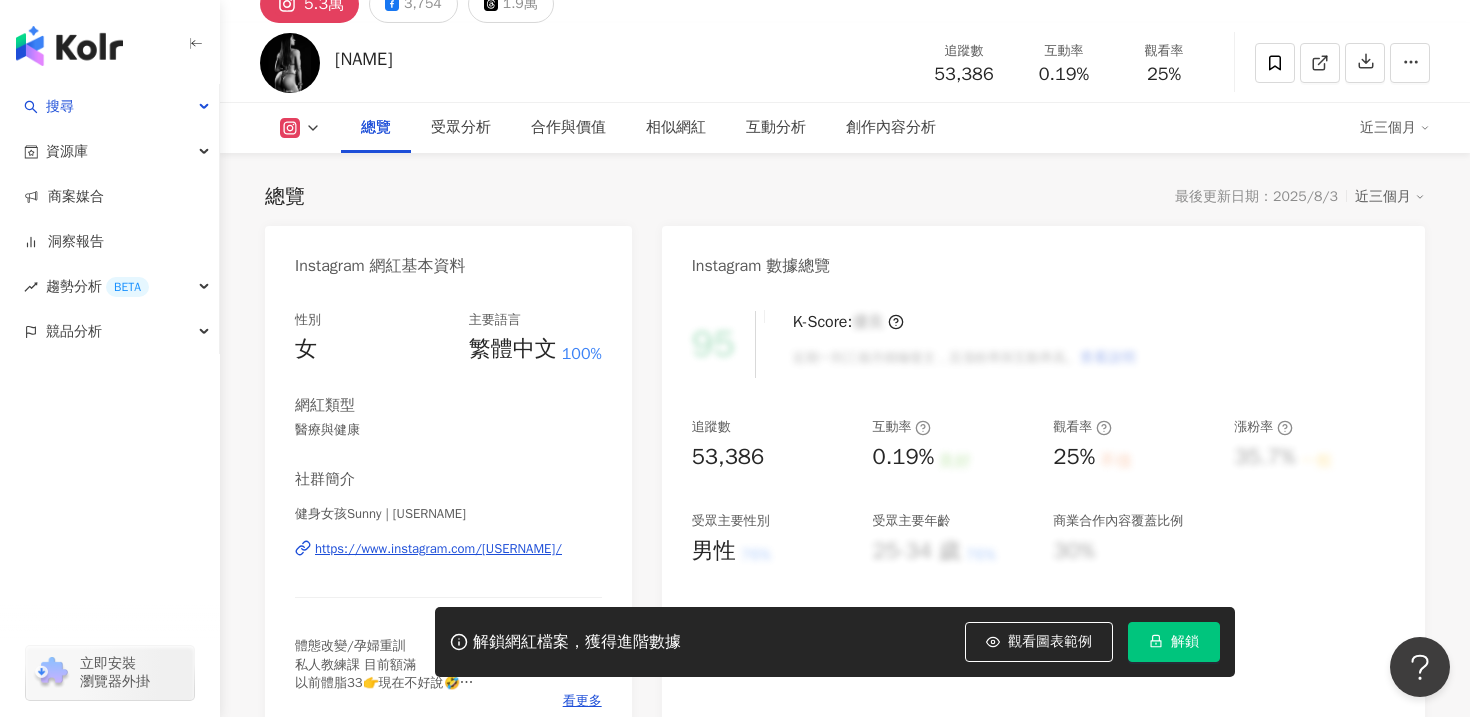 click on "https://www.instagram.com/sunny89.04.03/" at bounding box center [438, 549] 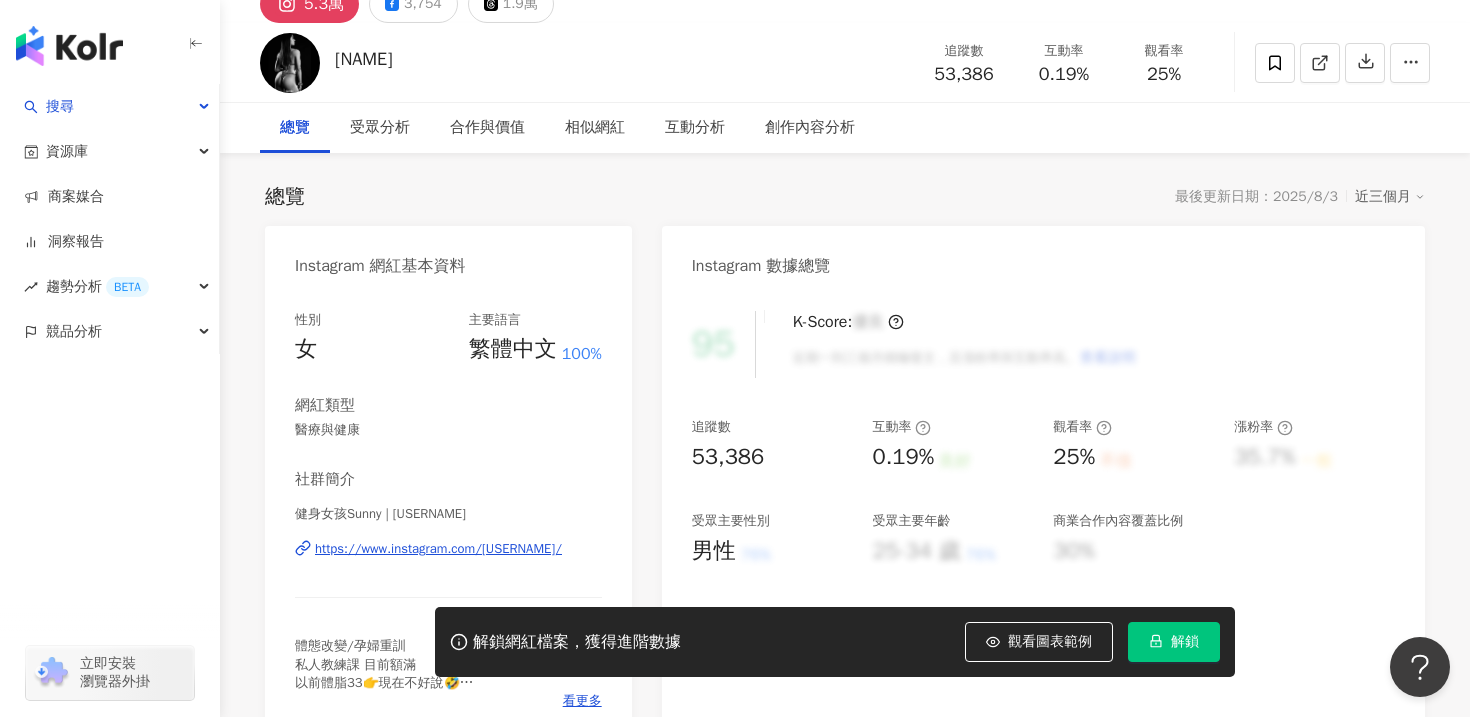 scroll, scrollTop: 0, scrollLeft: 0, axis: both 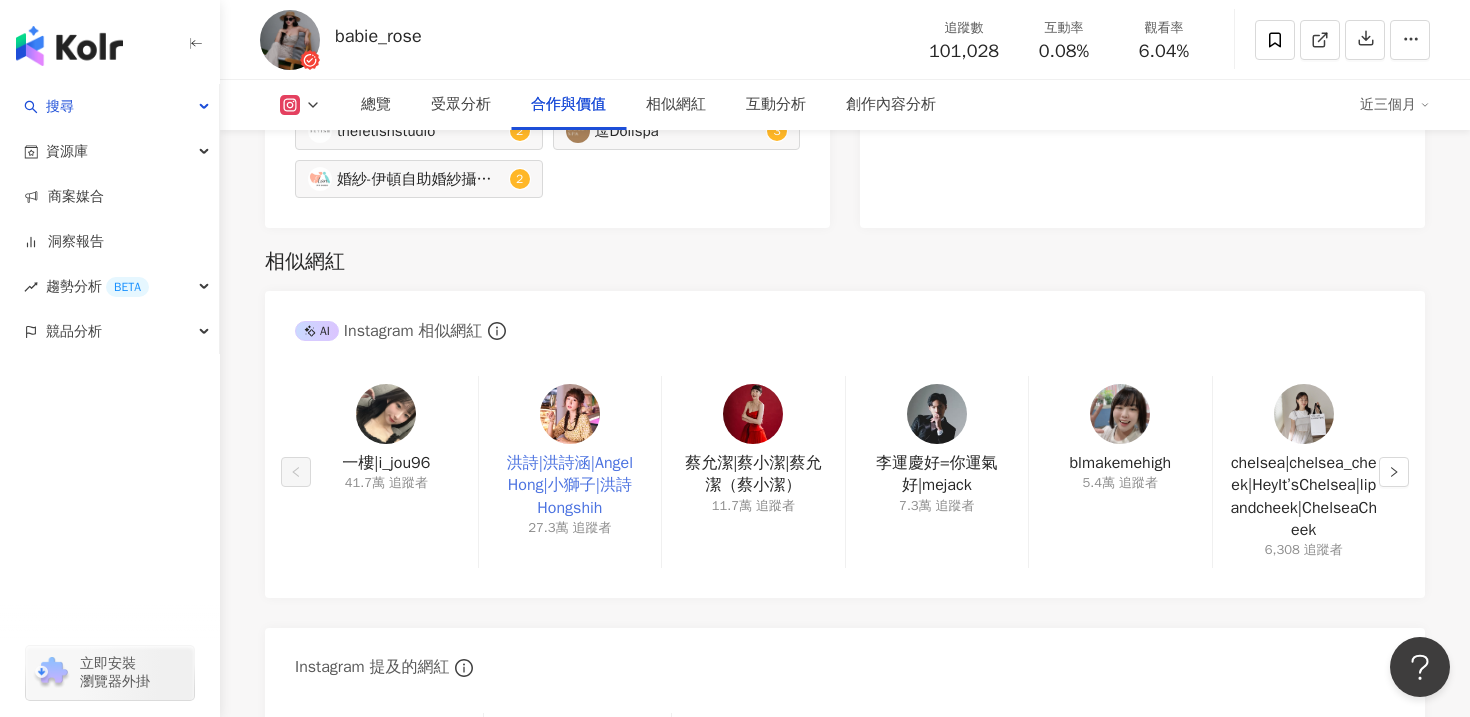 click on "洪詩|洪詩涵|Angel Hong|小獅子|洪詩 Hongshih" at bounding box center [570, 485] 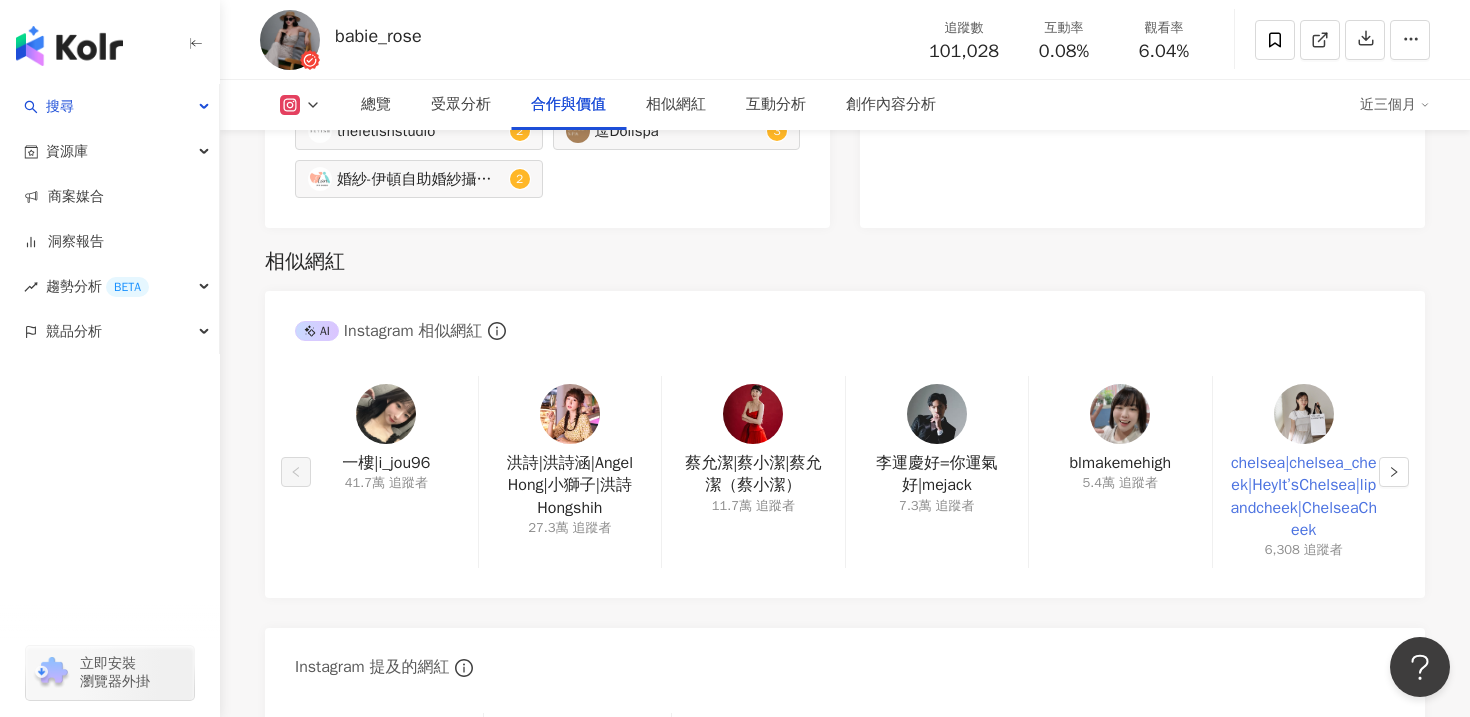 click on "chelsea|chelsea_cheek|HeyIt’sChelsea|lipandcheek|ChelseaCheek" at bounding box center [1304, 497] 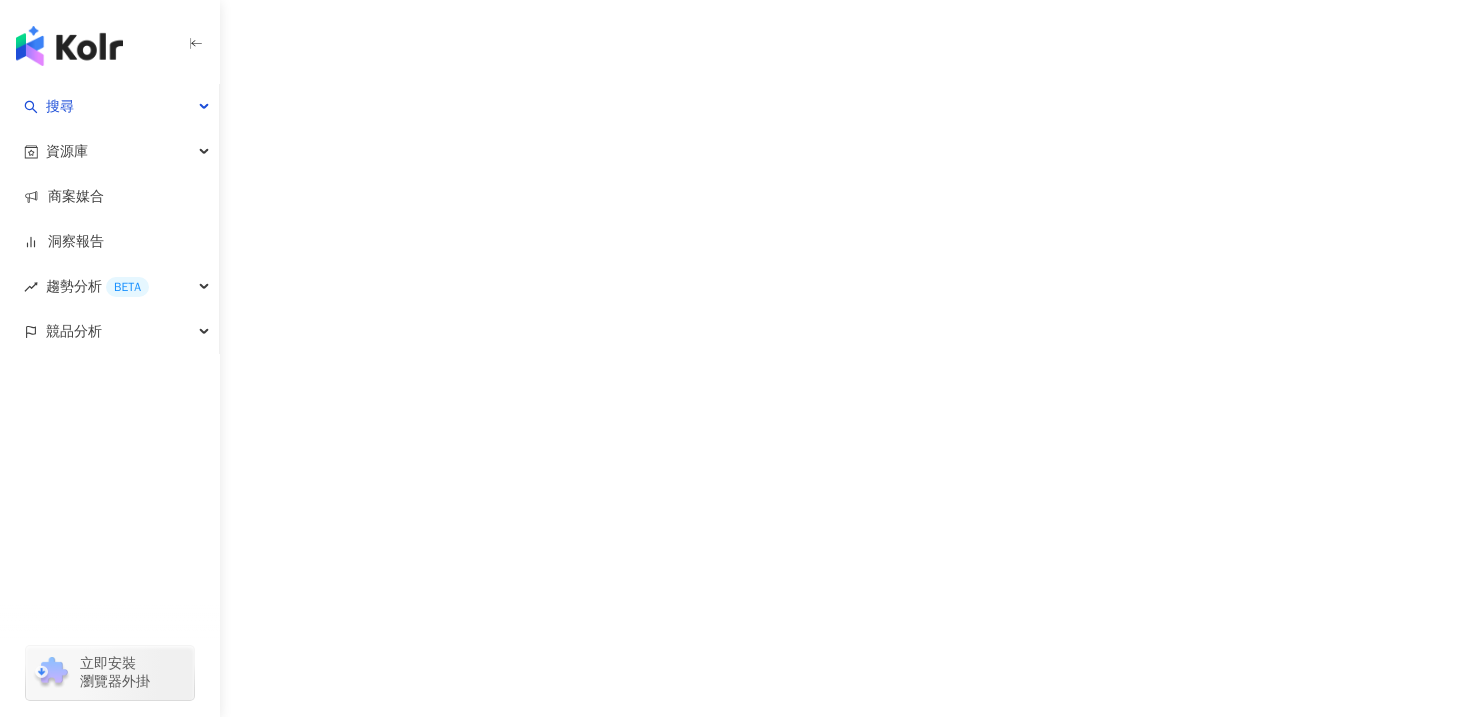 scroll, scrollTop: 0, scrollLeft: 0, axis: both 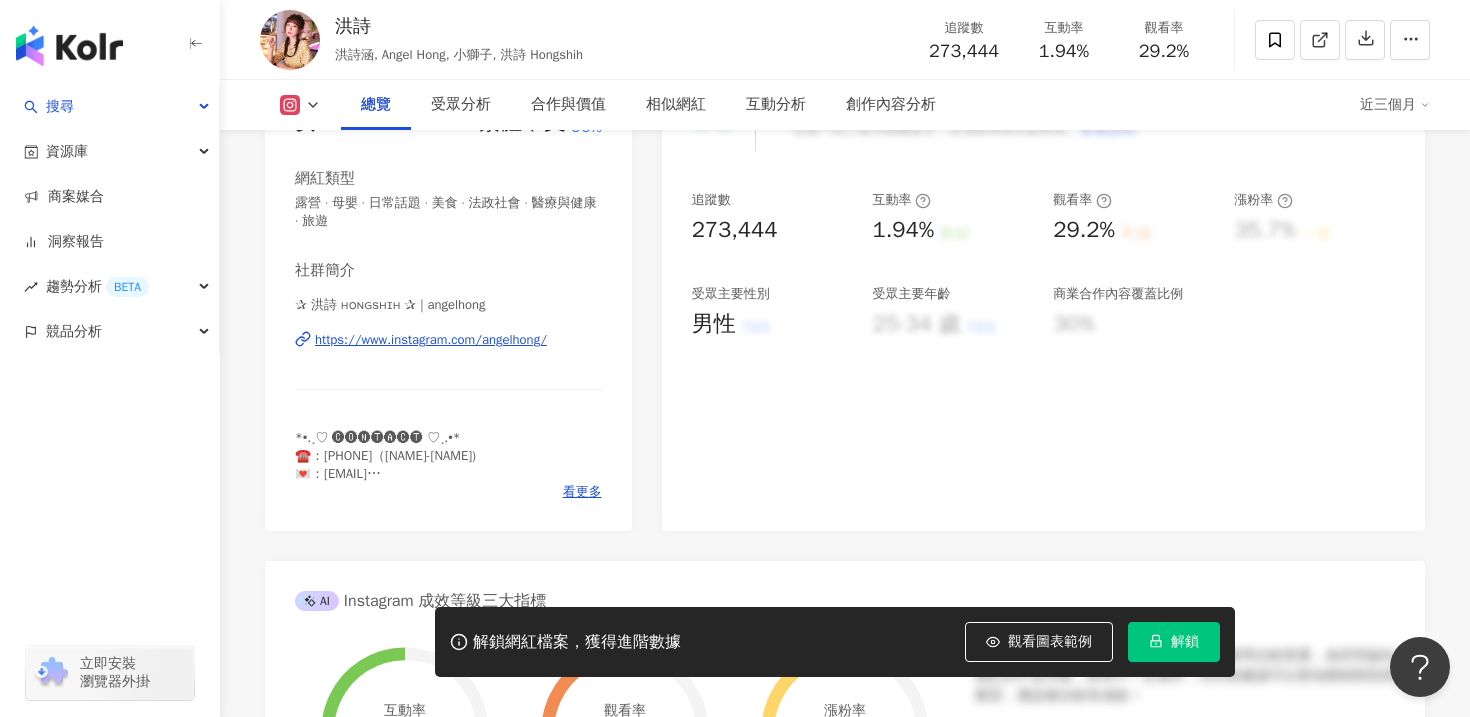 click on "https://www.instagram.com/angelhong/" at bounding box center (431, 340) 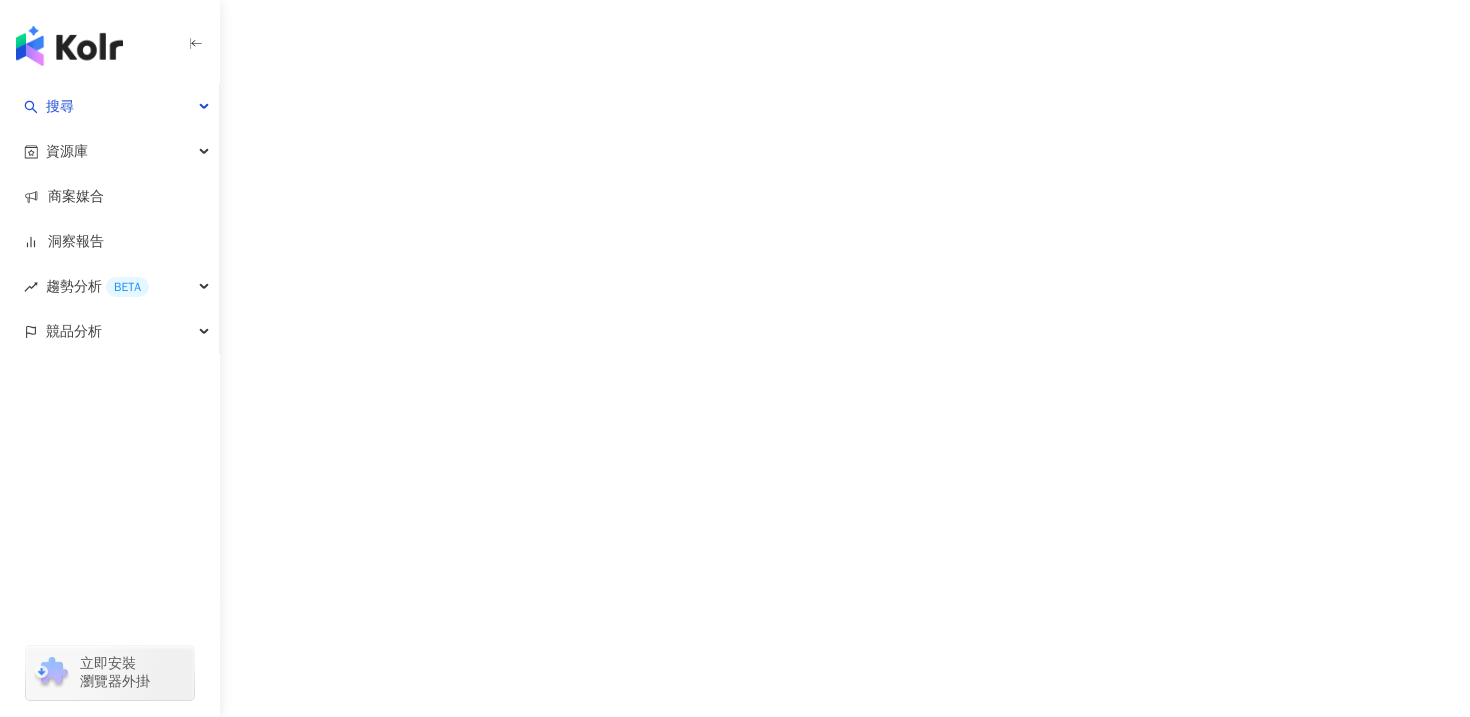 scroll, scrollTop: 0, scrollLeft: 0, axis: both 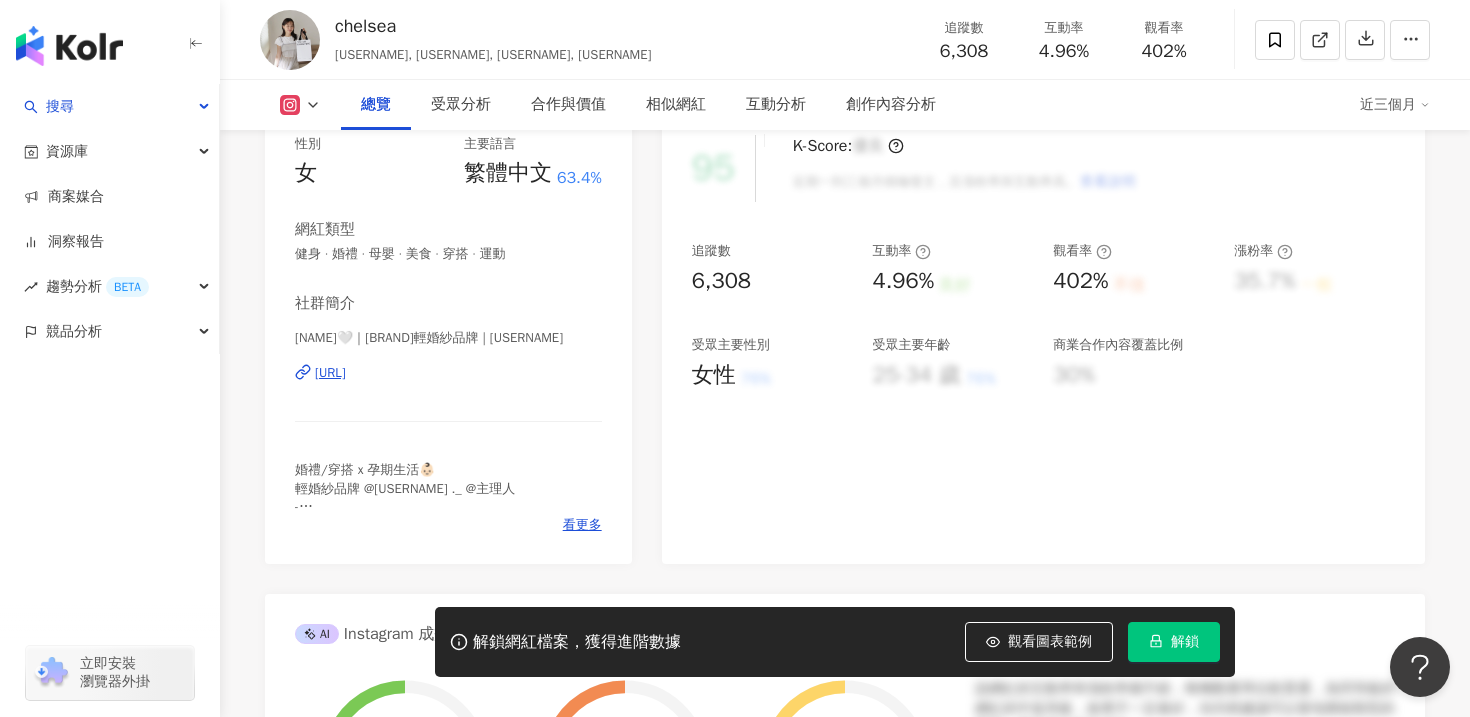 click on "[URL]" at bounding box center (330, 373) 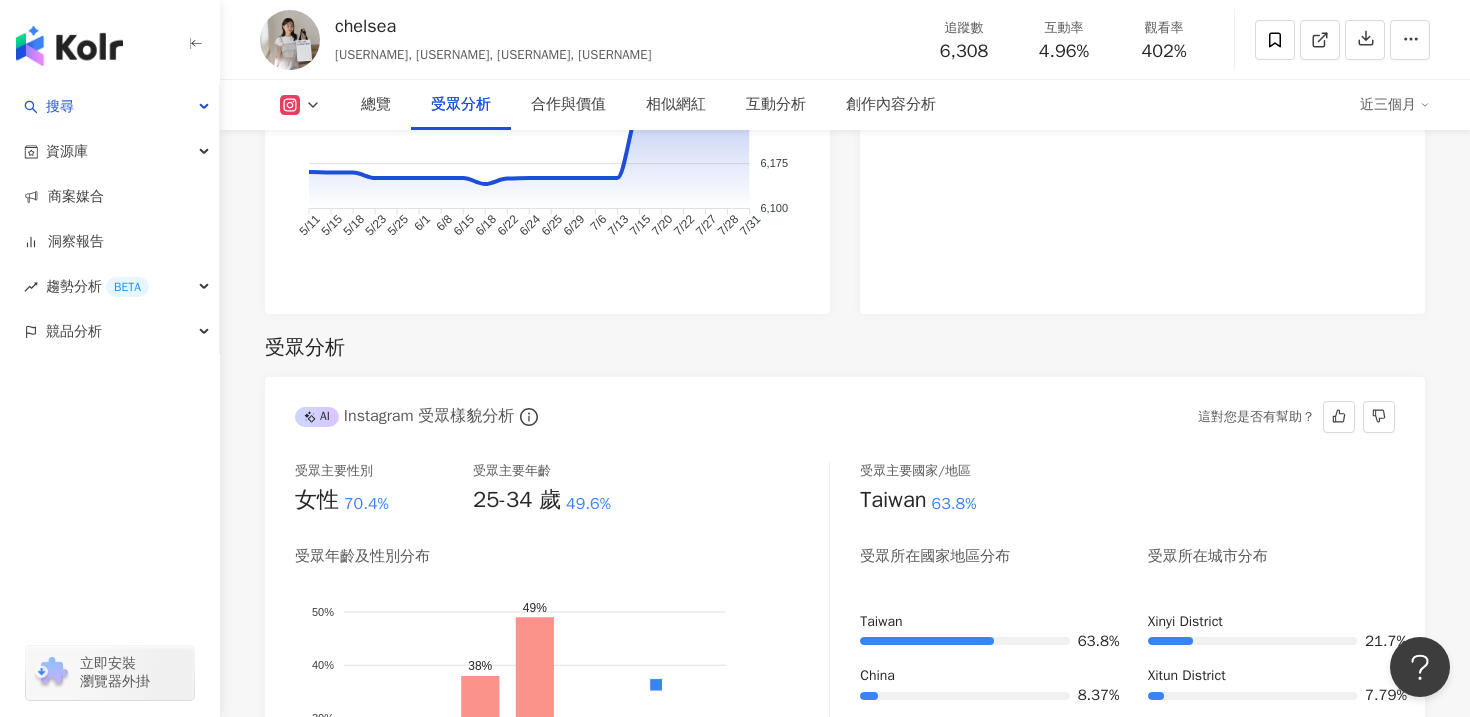 scroll, scrollTop: 1683, scrollLeft: 0, axis: vertical 